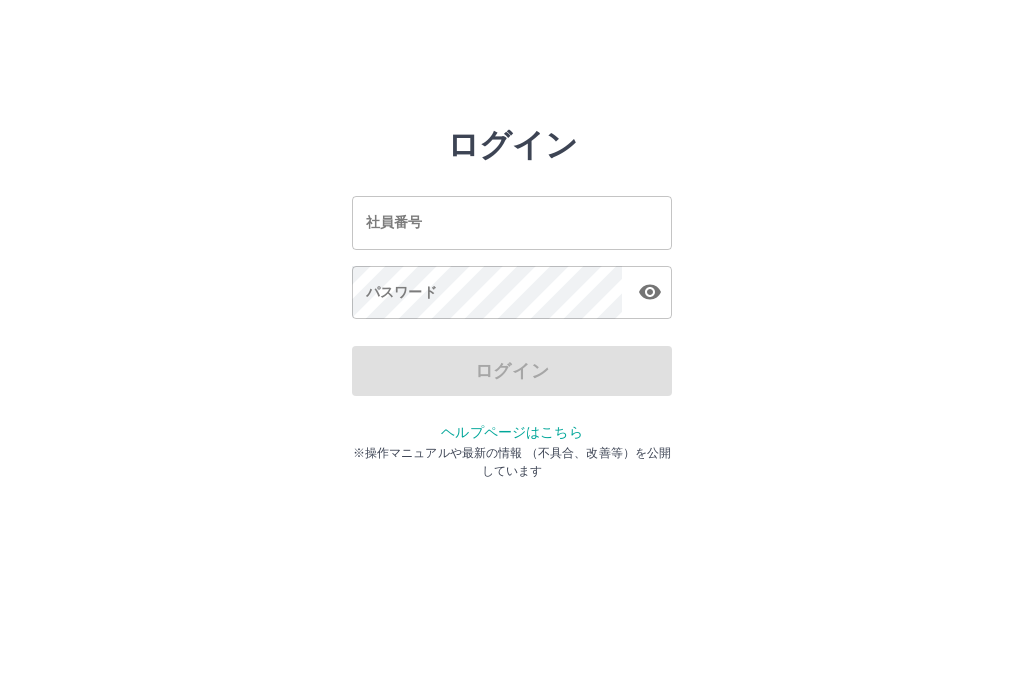 scroll, scrollTop: 0, scrollLeft: 0, axis: both 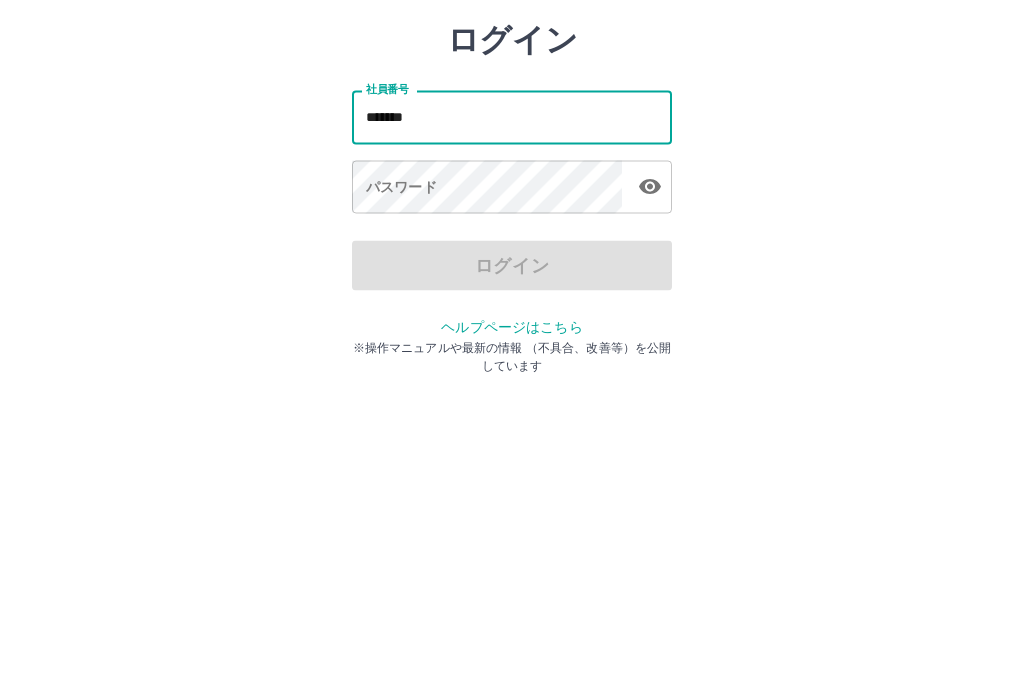 click on "パスワード パスワード" at bounding box center (512, 294) 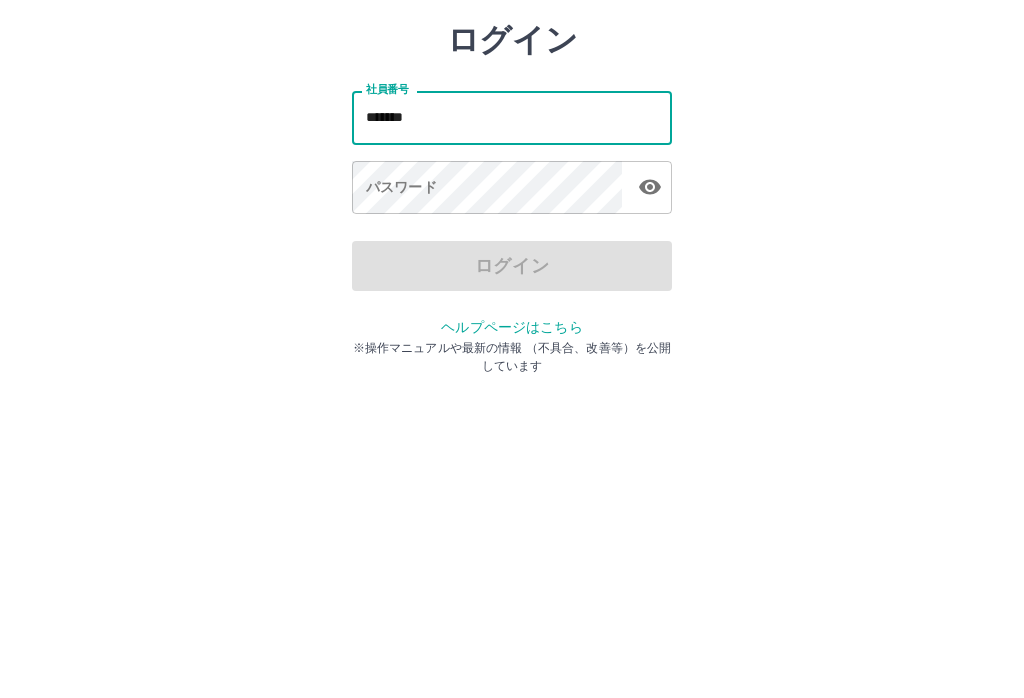 click at bounding box center (650, 292) 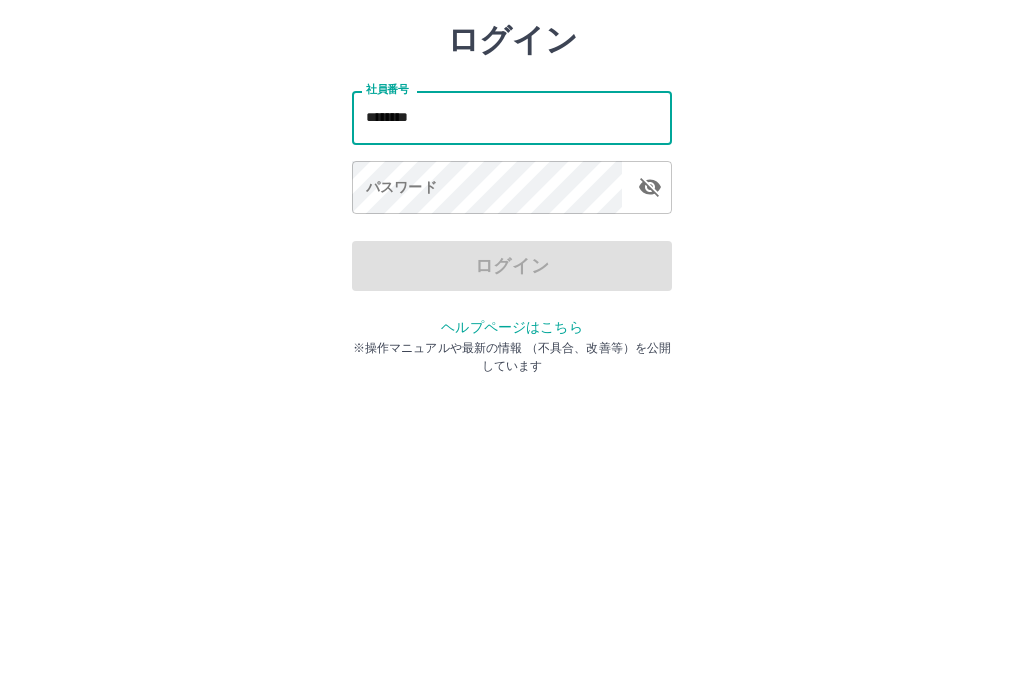 type on "*******" 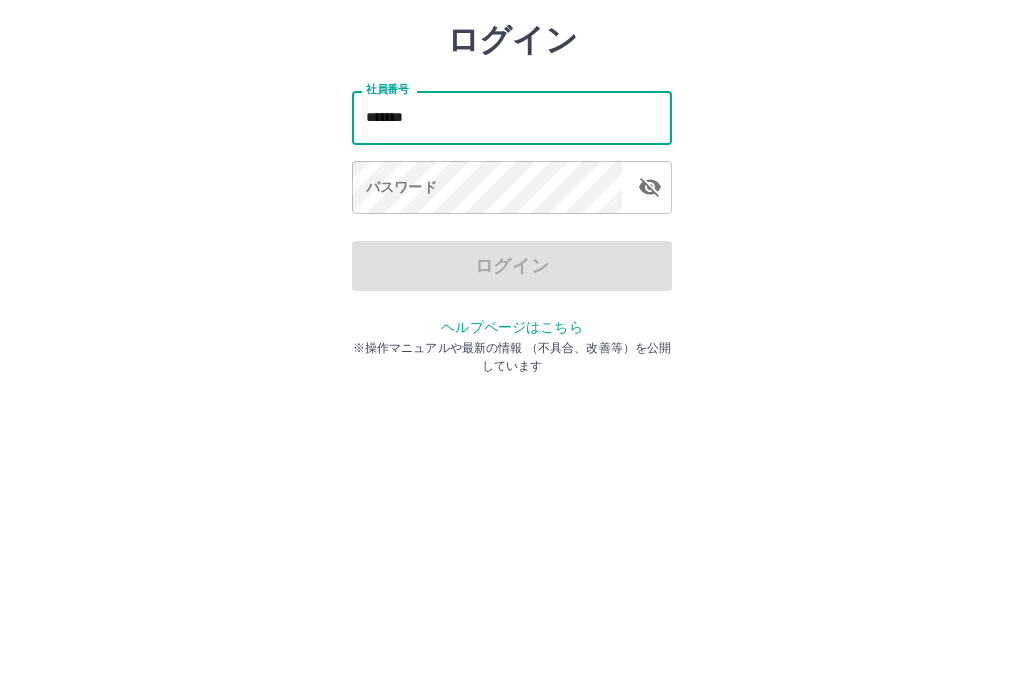 click on "パスワード パスワード" at bounding box center (512, 294) 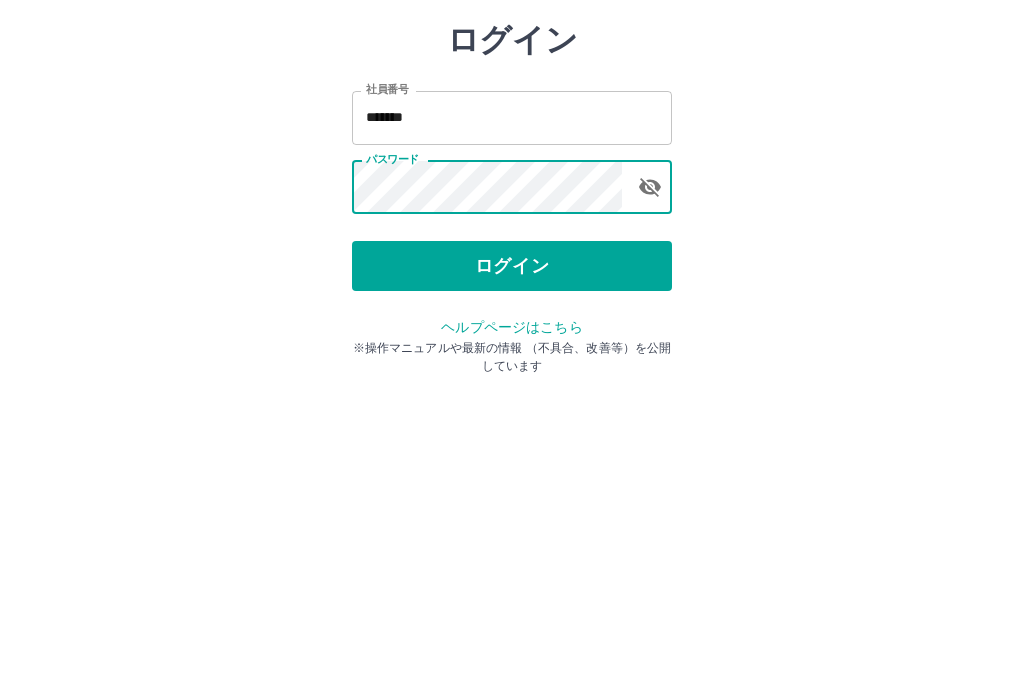 click on "ログイン" at bounding box center [512, 371] 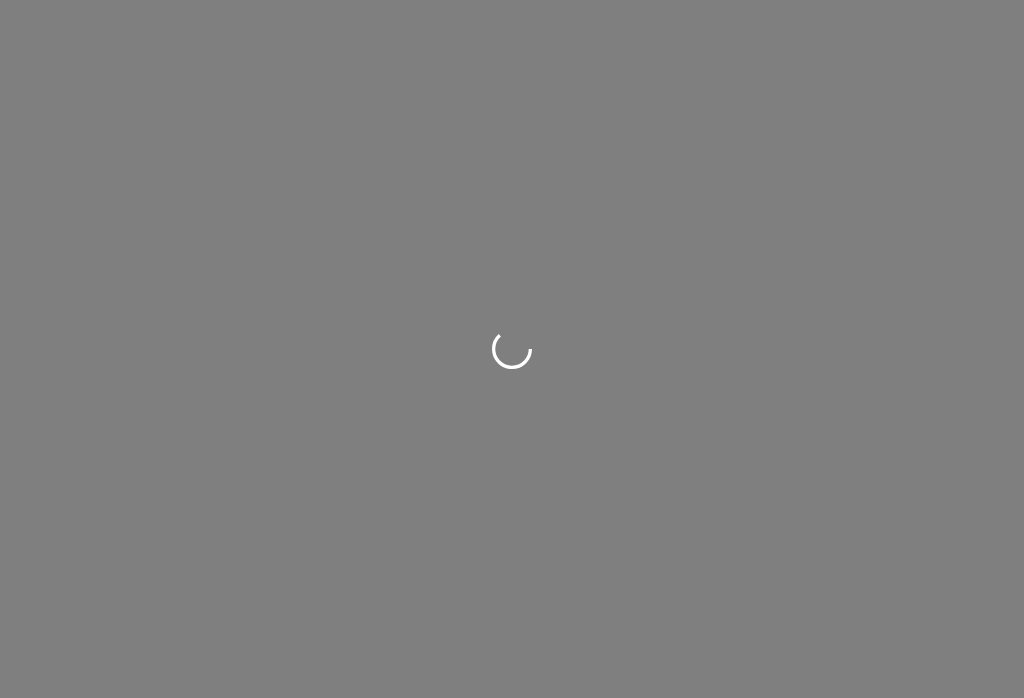scroll, scrollTop: 0, scrollLeft: 0, axis: both 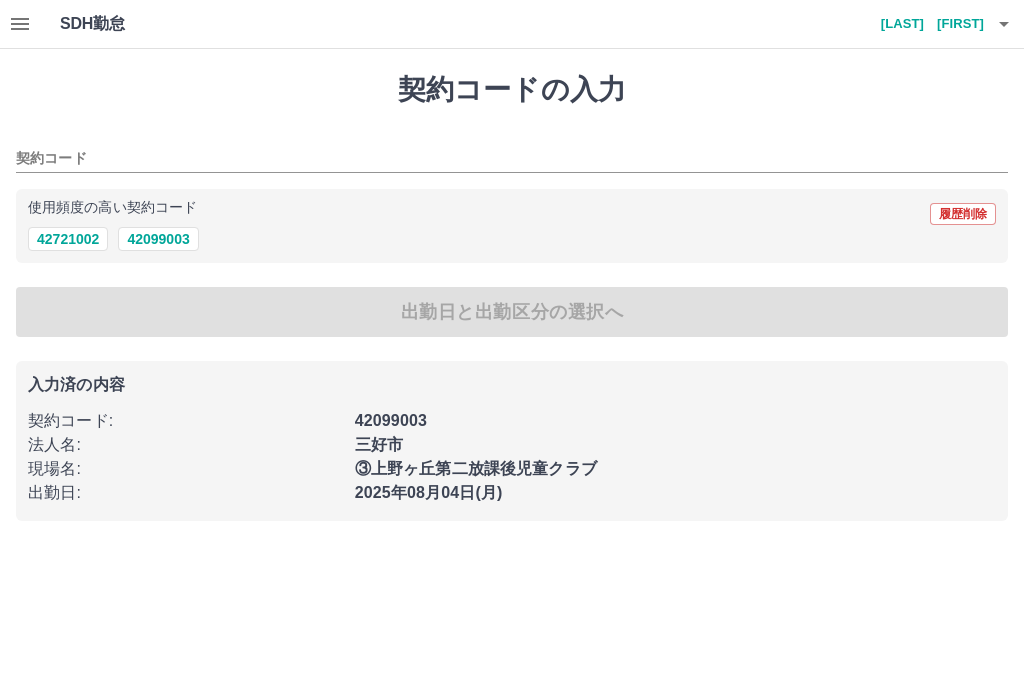 type on "********" 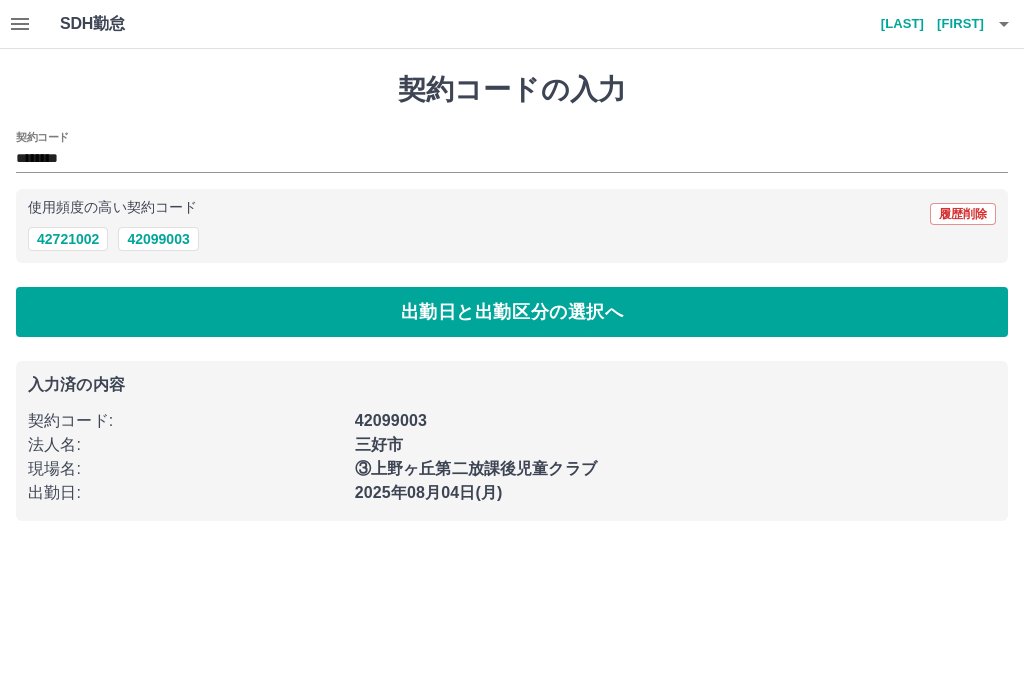 click on "42099003" at bounding box center [158, 239] 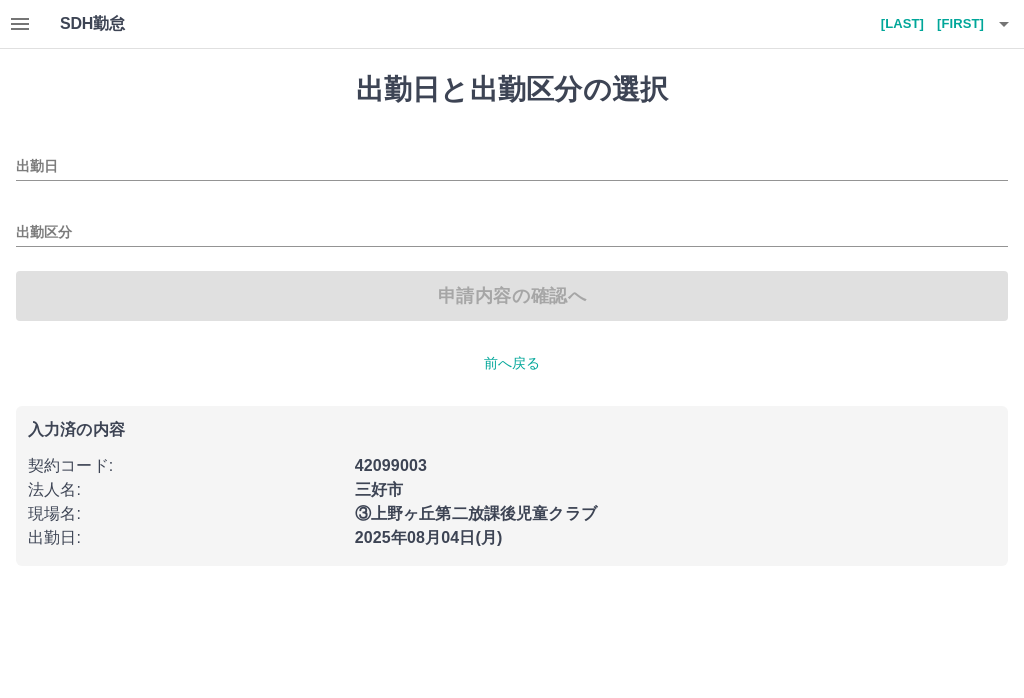 type on "**********" 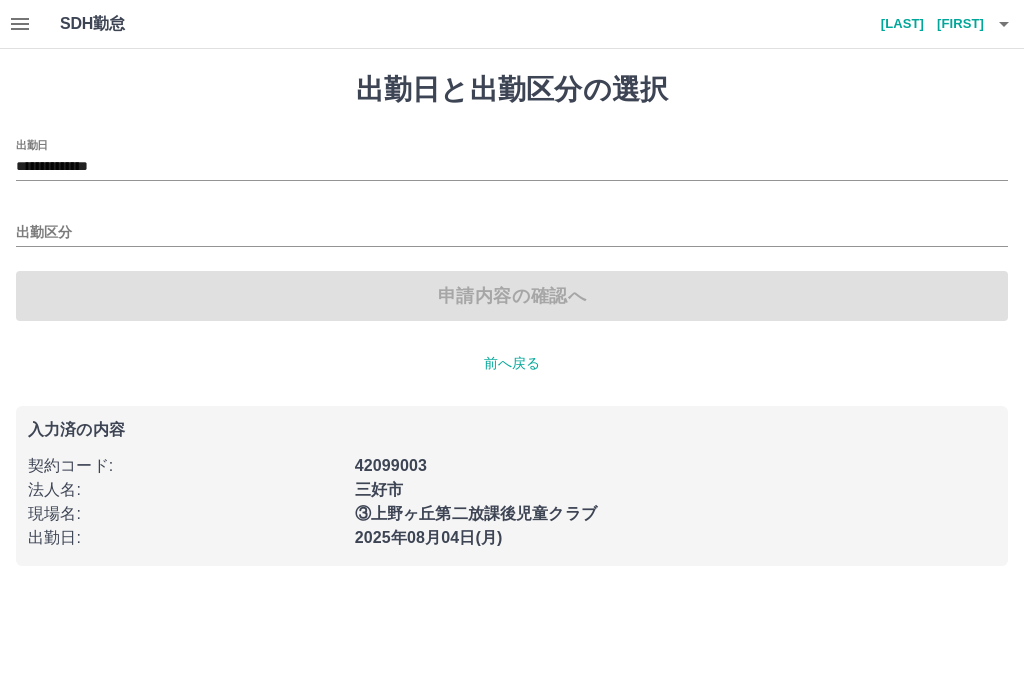 click on "出勤区分" at bounding box center [512, 233] 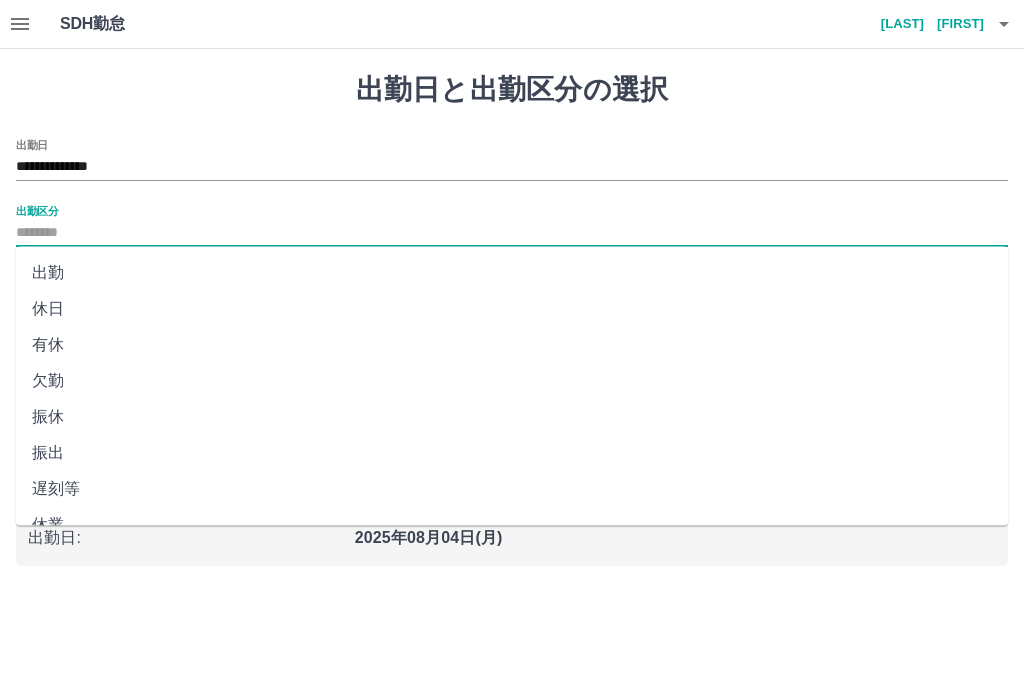 click on "出勤" at bounding box center (512, 273) 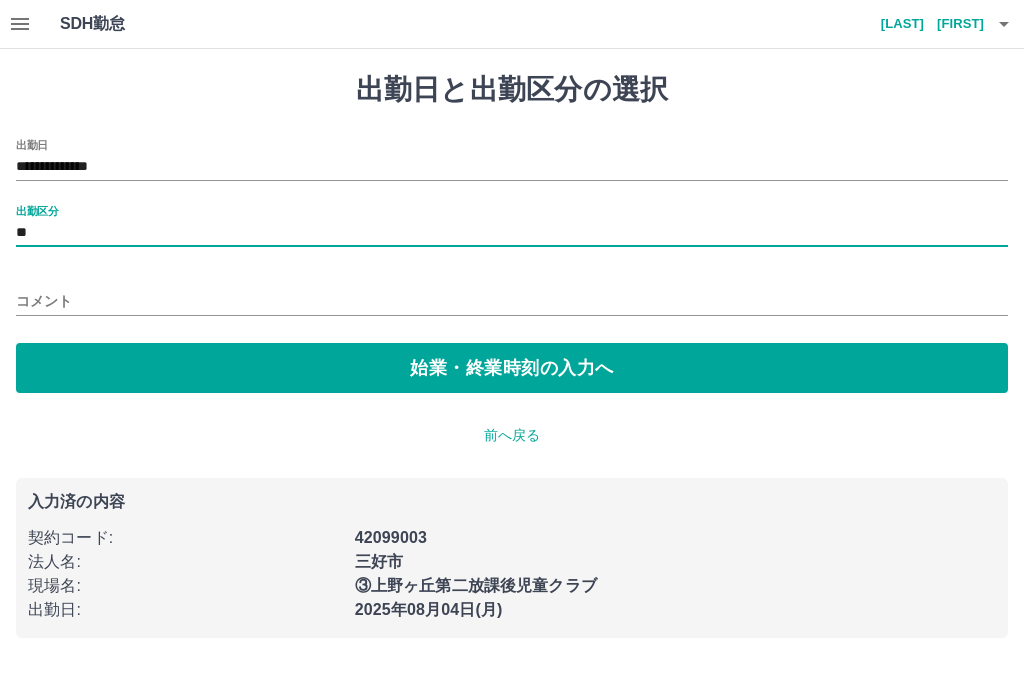 click on "始業・終業時刻の入力へ" at bounding box center [512, 368] 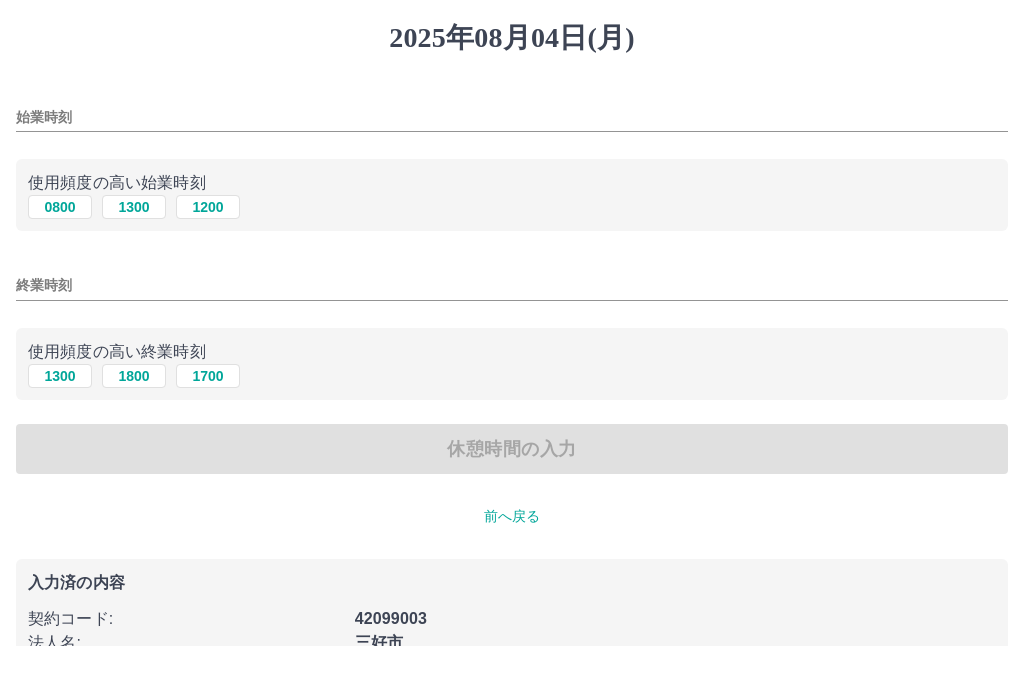 scroll, scrollTop: 92, scrollLeft: 0, axis: vertical 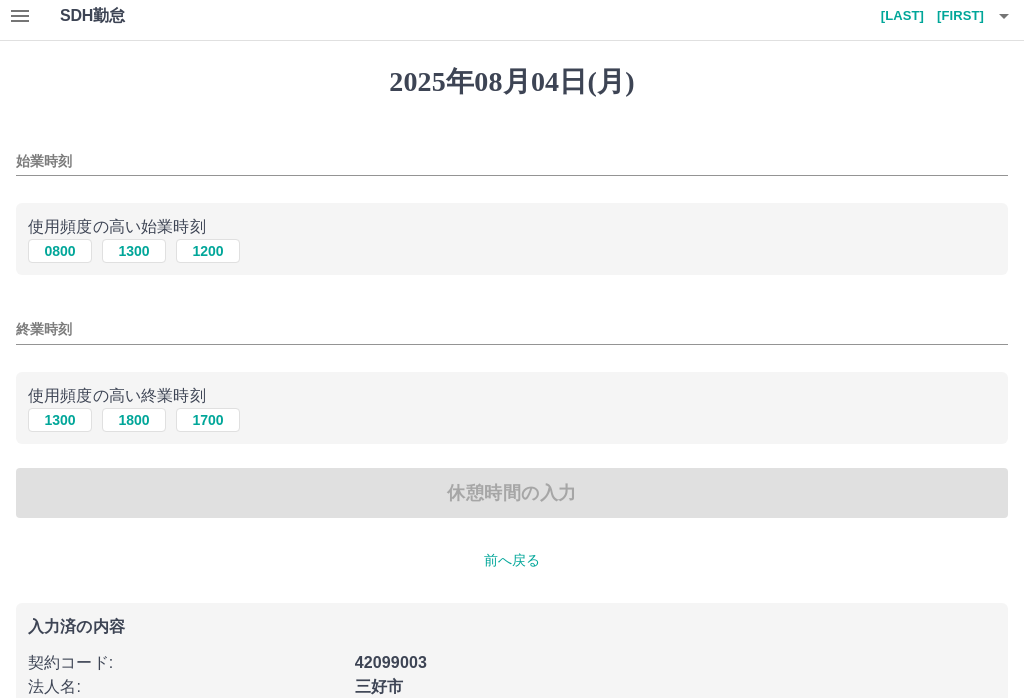 click on "0800" at bounding box center [60, 252] 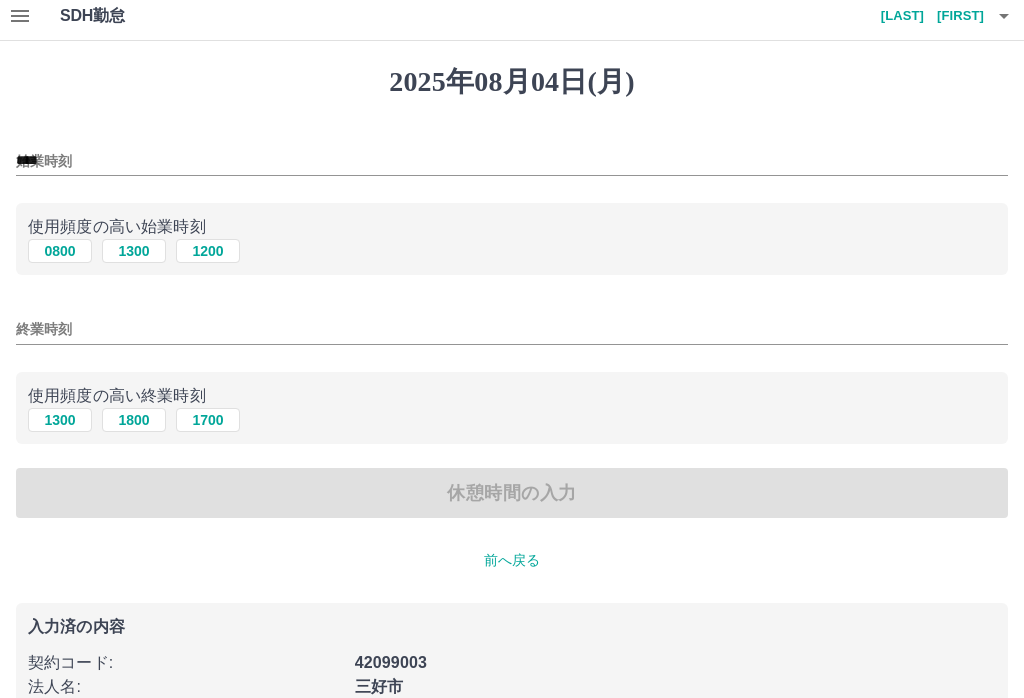 scroll, scrollTop: 8, scrollLeft: 0, axis: vertical 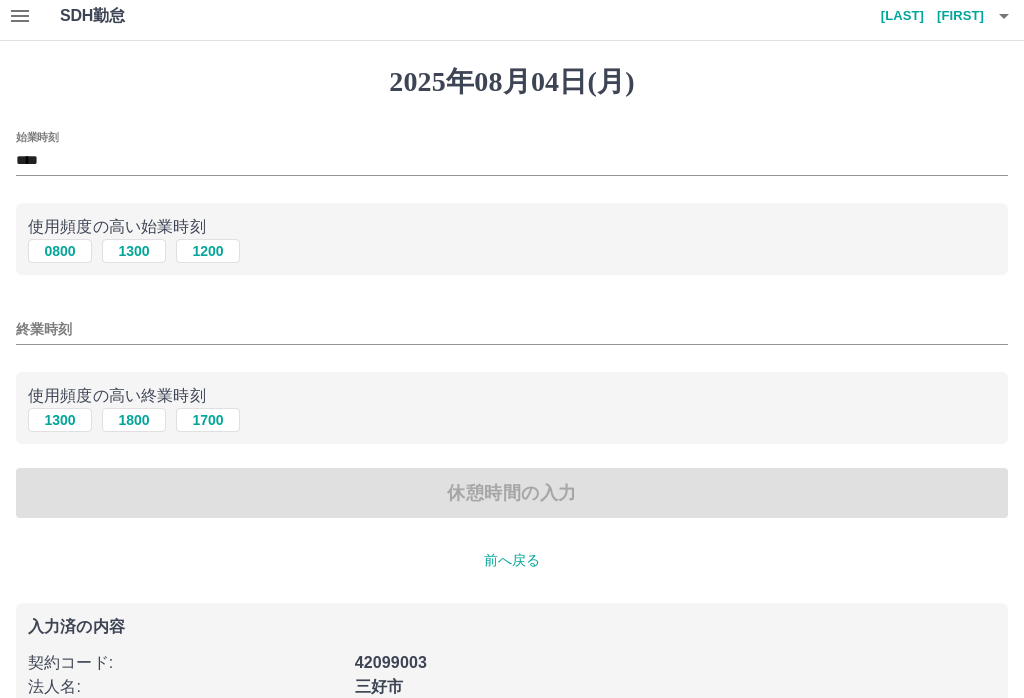 click on "****" at bounding box center [512, 161] 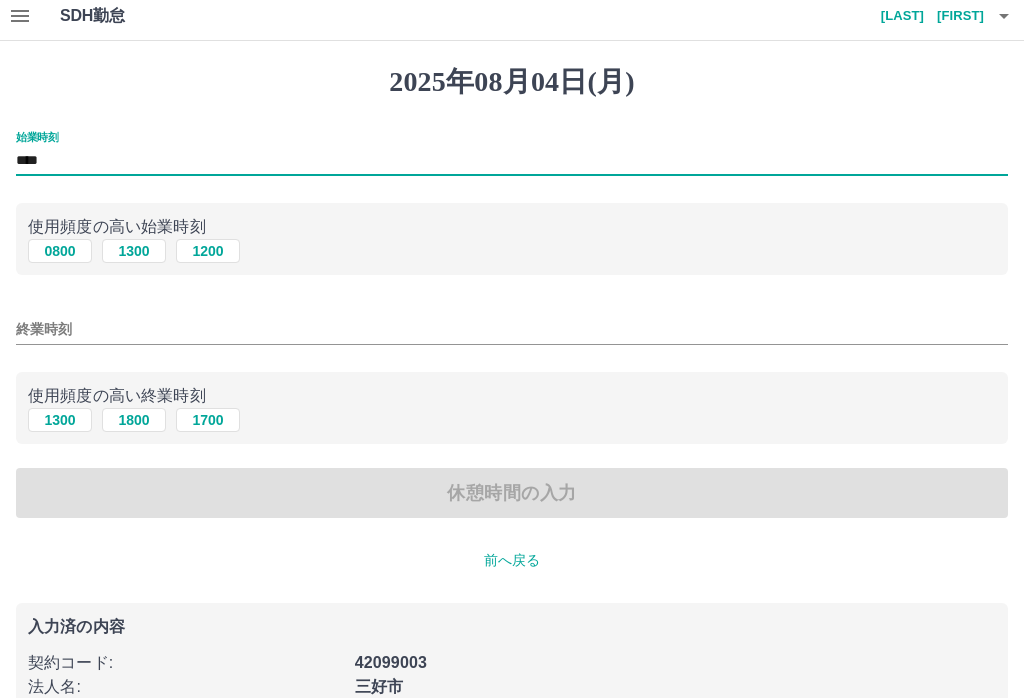 scroll, scrollTop: 7, scrollLeft: 0, axis: vertical 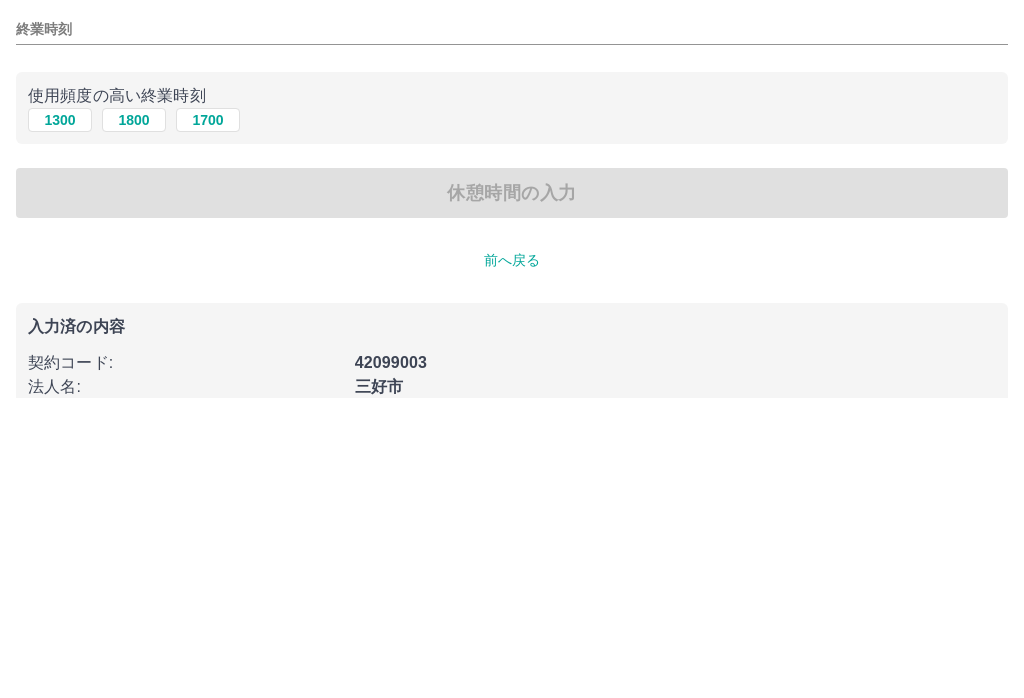 type on "****" 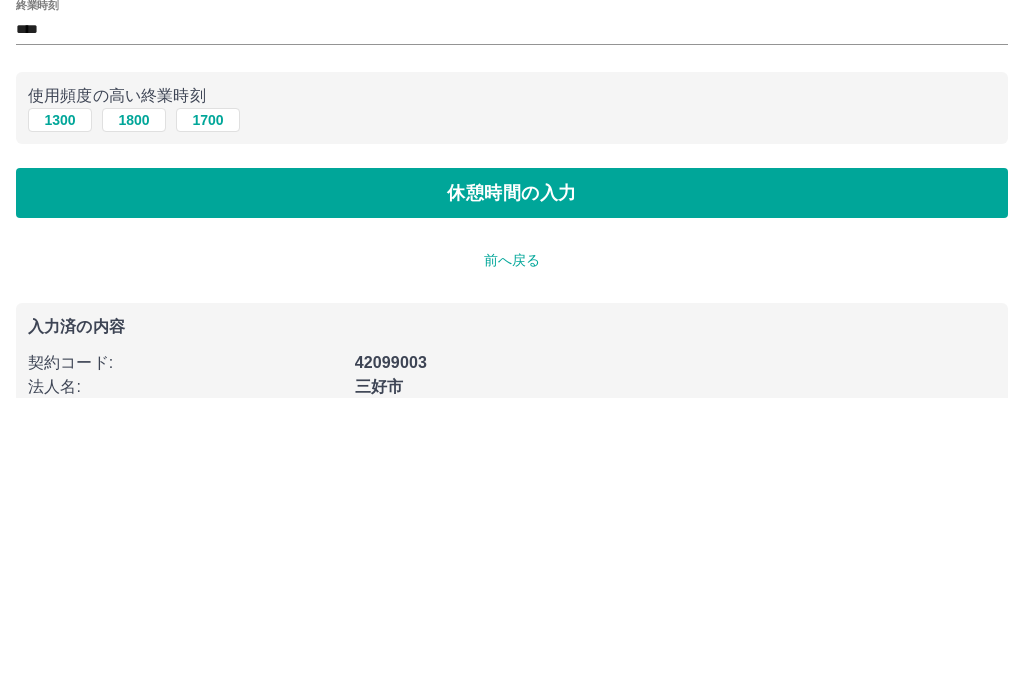 scroll, scrollTop: 92, scrollLeft: 0, axis: vertical 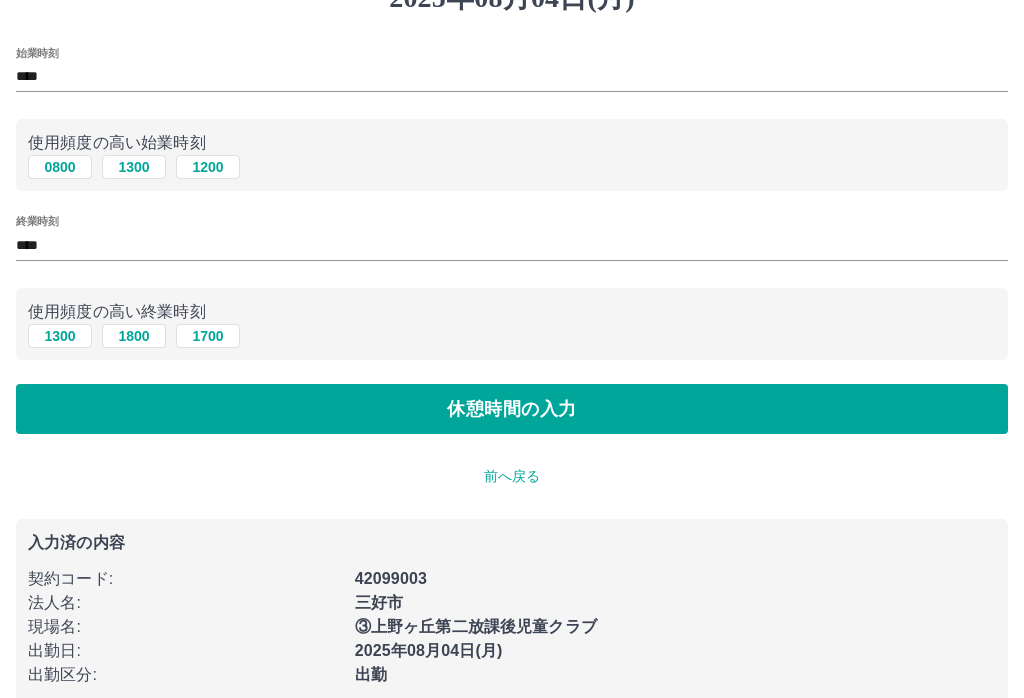 click on "****" at bounding box center (512, 245) 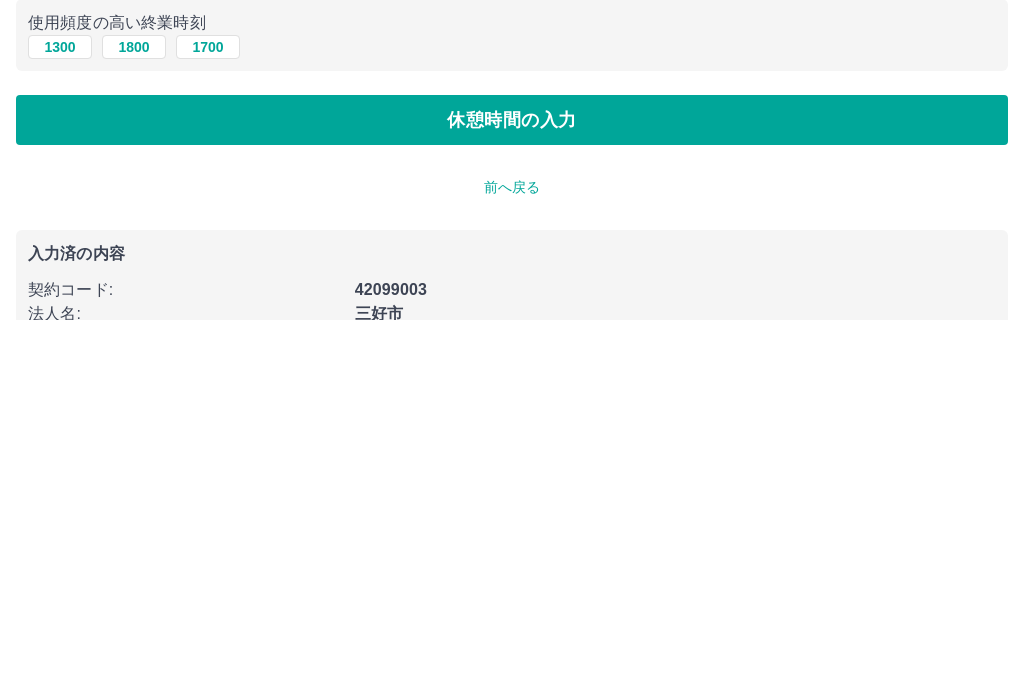 scroll, scrollTop: 2, scrollLeft: 0, axis: vertical 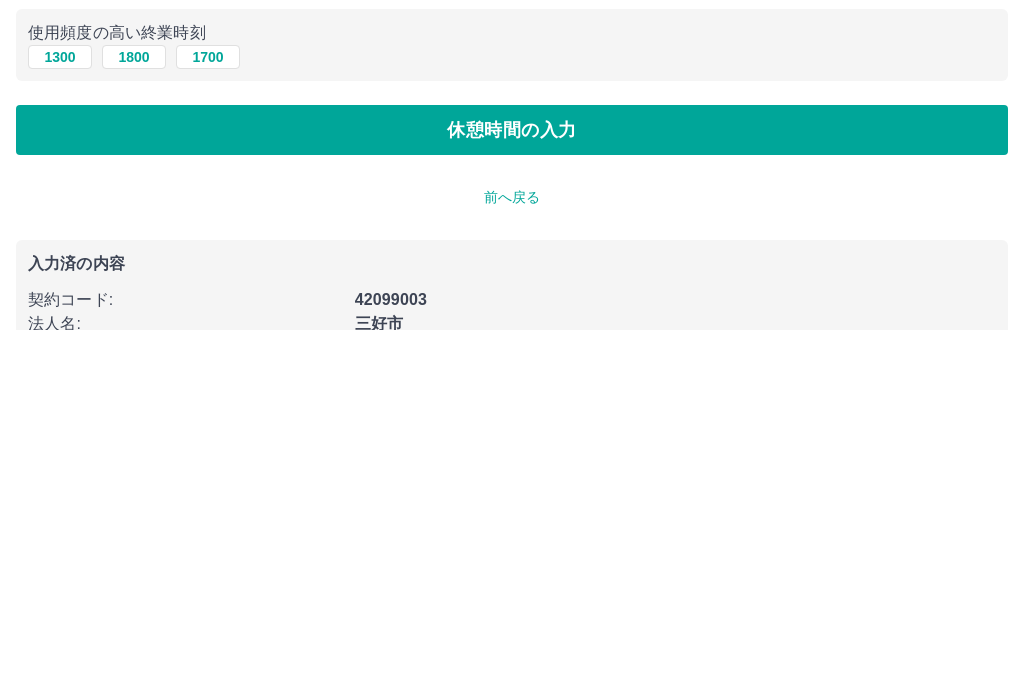 type on "****" 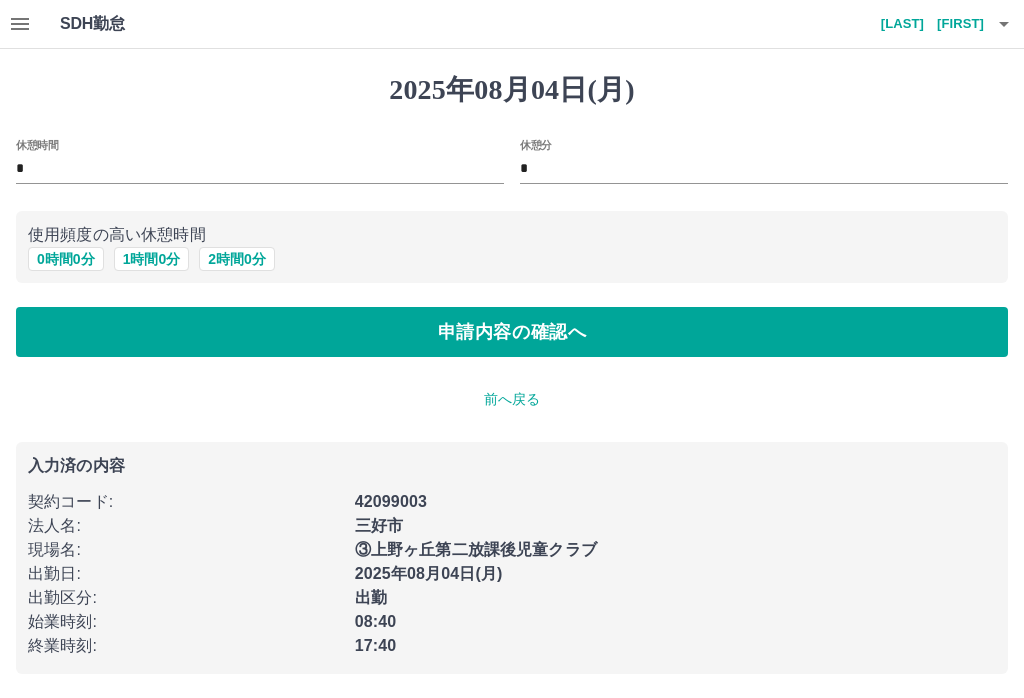 scroll, scrollTop: 0, scrollLeft: 0, axis: both 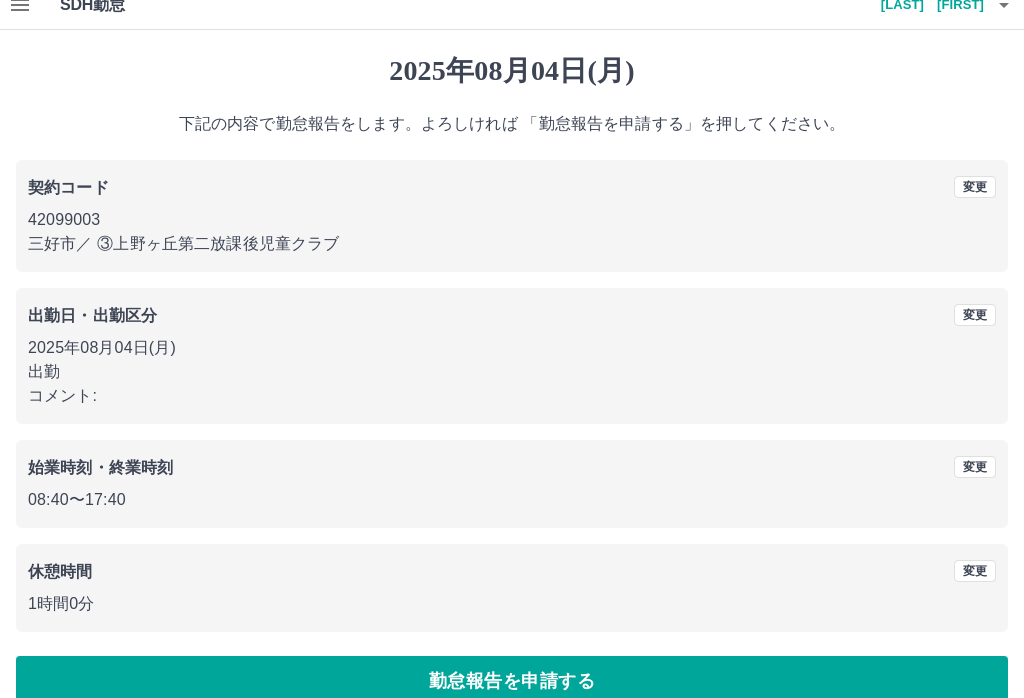 click on "勤怠報告を申請する" at bounding box center (512, 681) 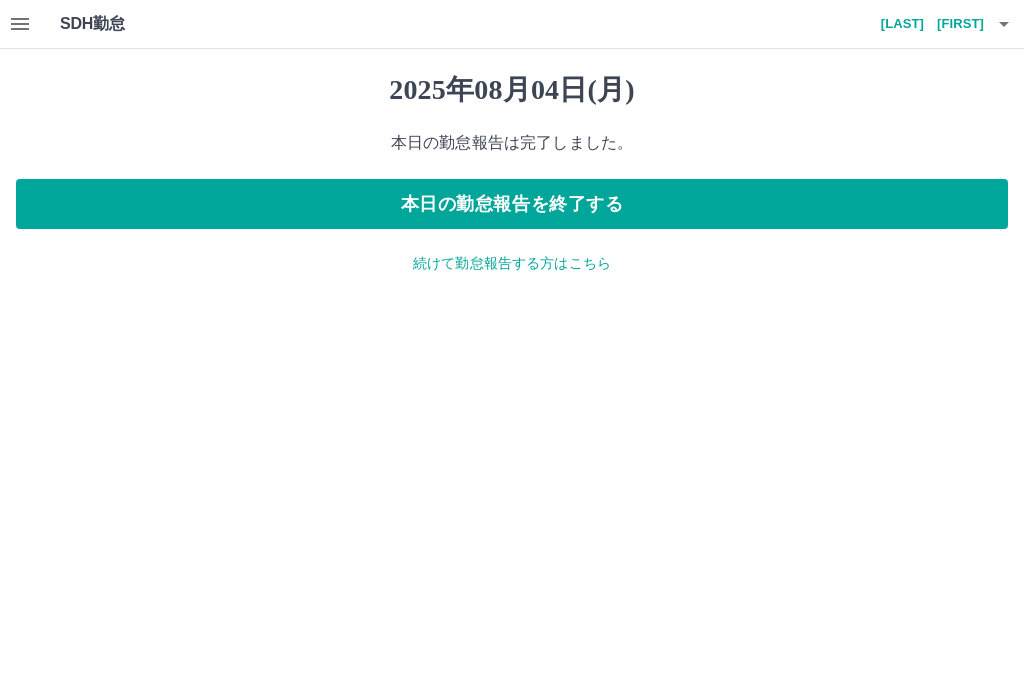 scroll, scrollTop: 0, scrollLeft: 0, axis: both 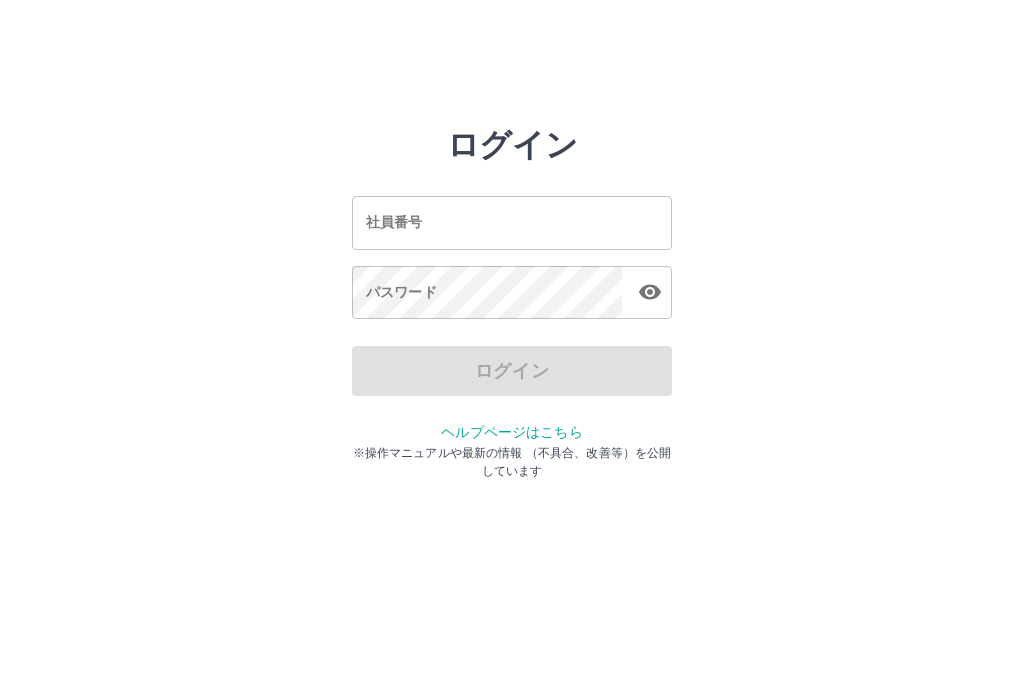 click on "社員番号 社員番号" at bounding box center (512, 222) 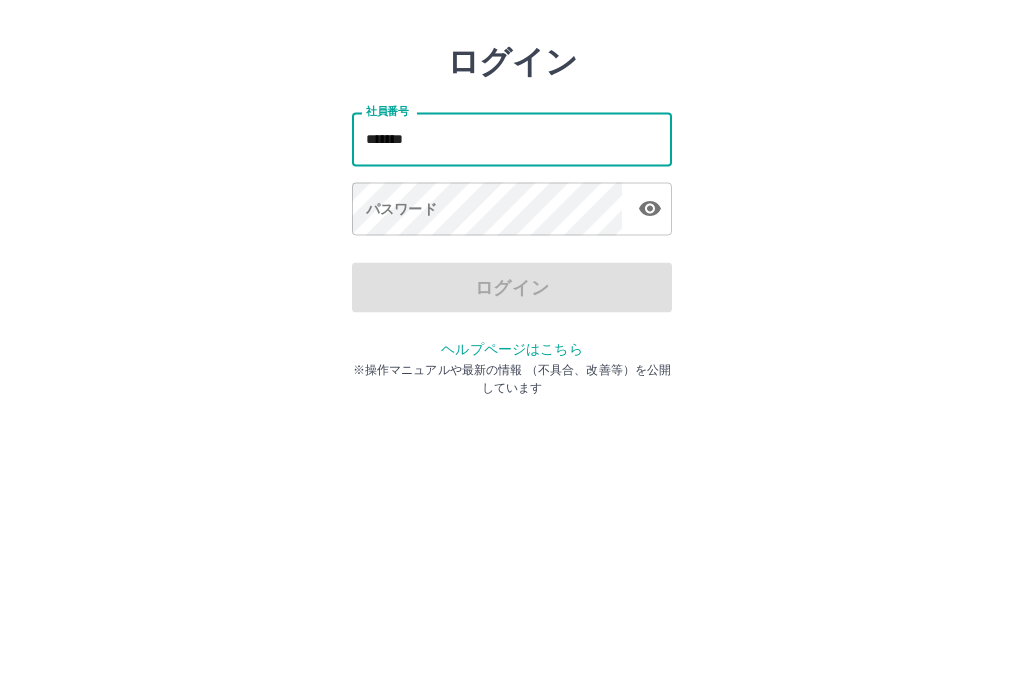 type on "*******" 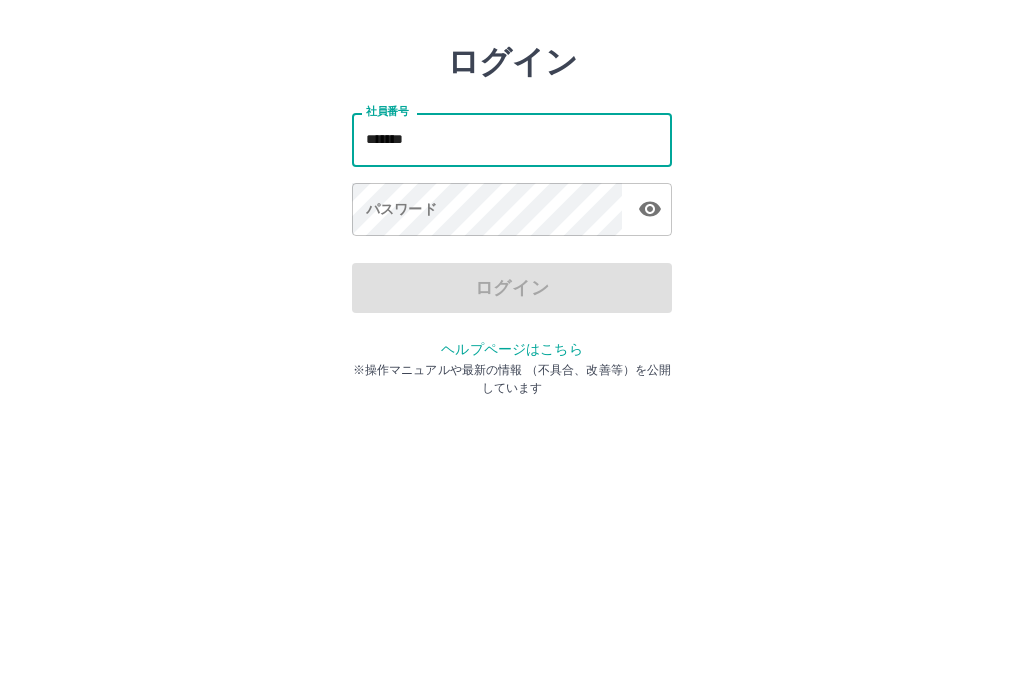 click on "パスワード パスワード" at bounding box center [512, 294] 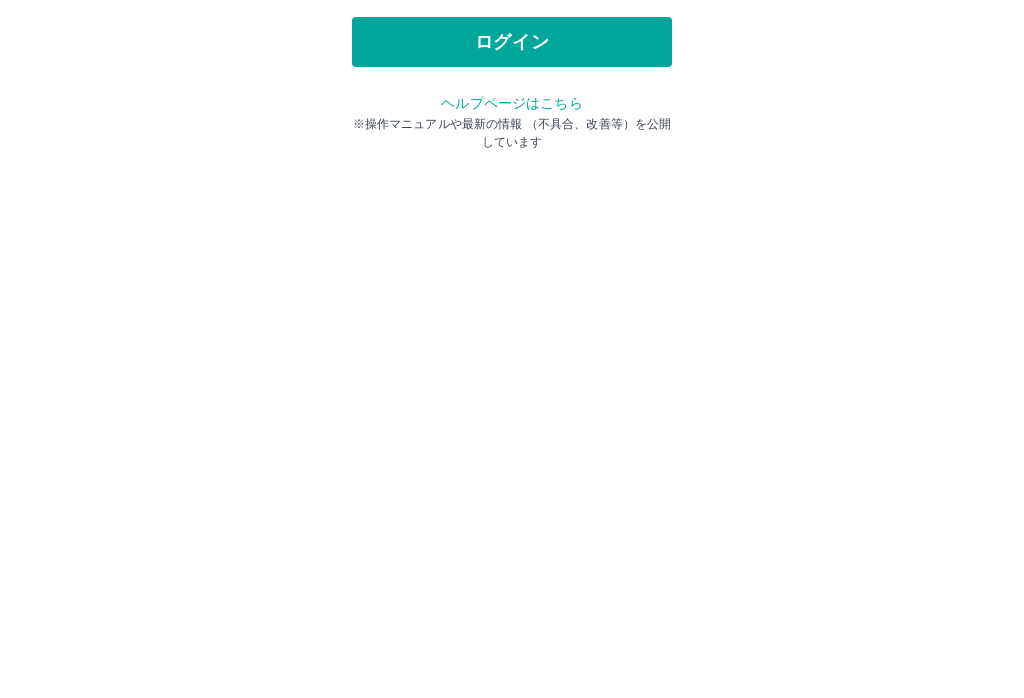 click on "ログイン" at bounding box center [512, 371] 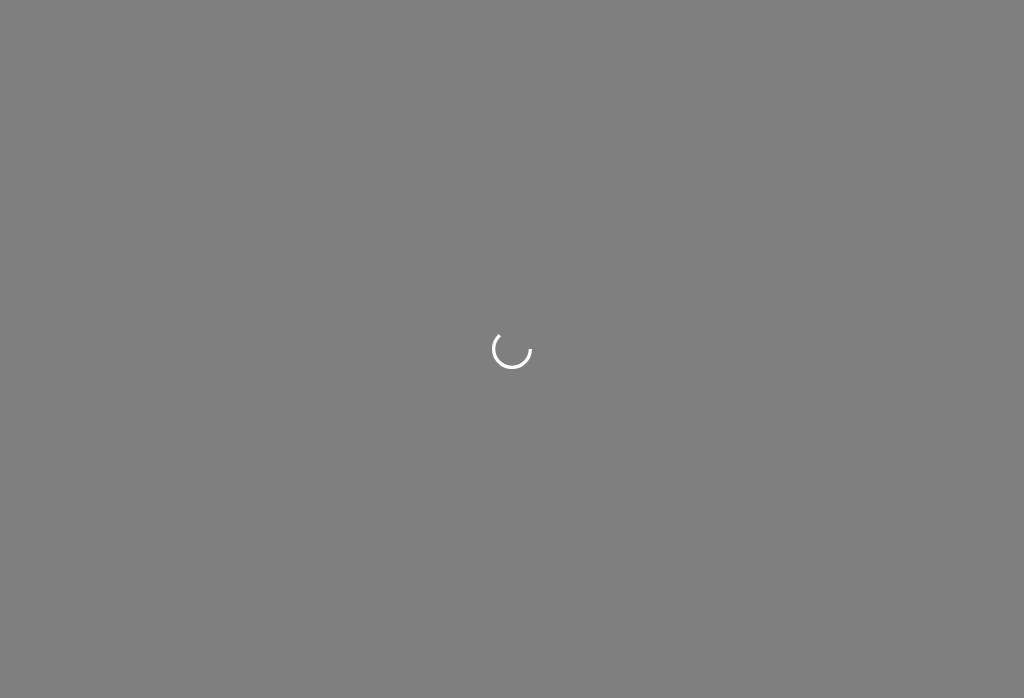 scroll, scrollTop: 0, scrollLeft: 0, axis: both 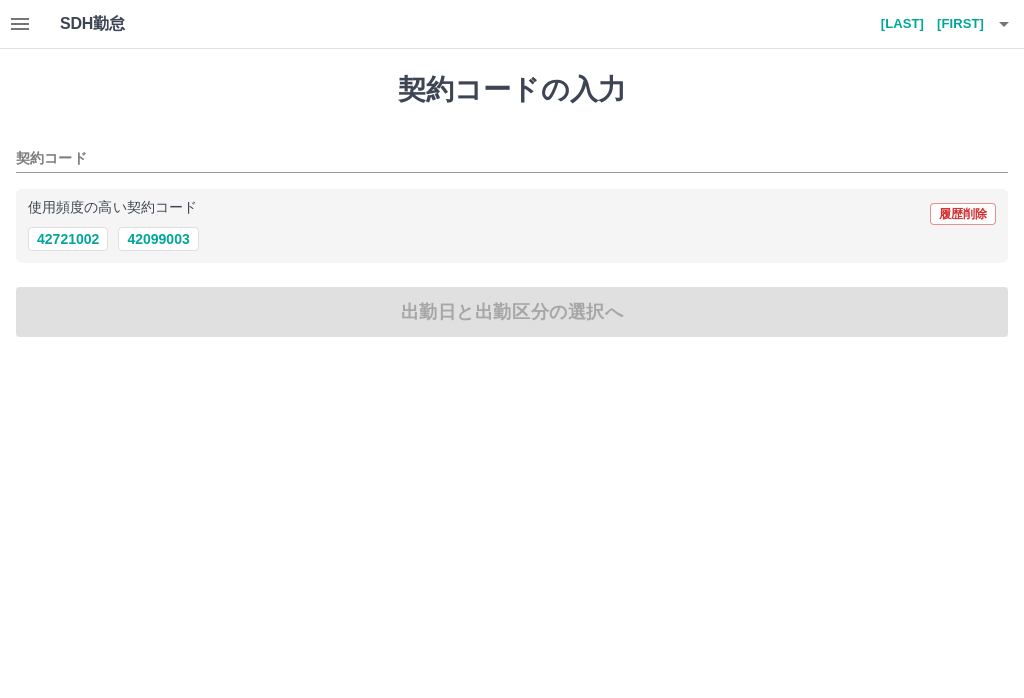click on "42099003" at bounding box center [158, 239] 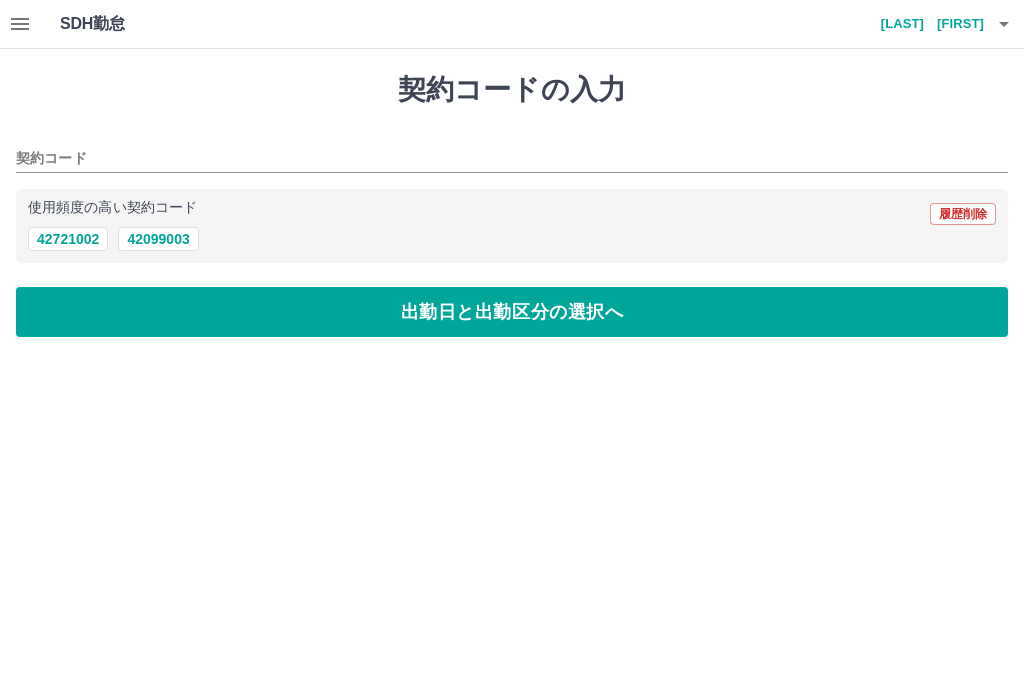 type on "********" 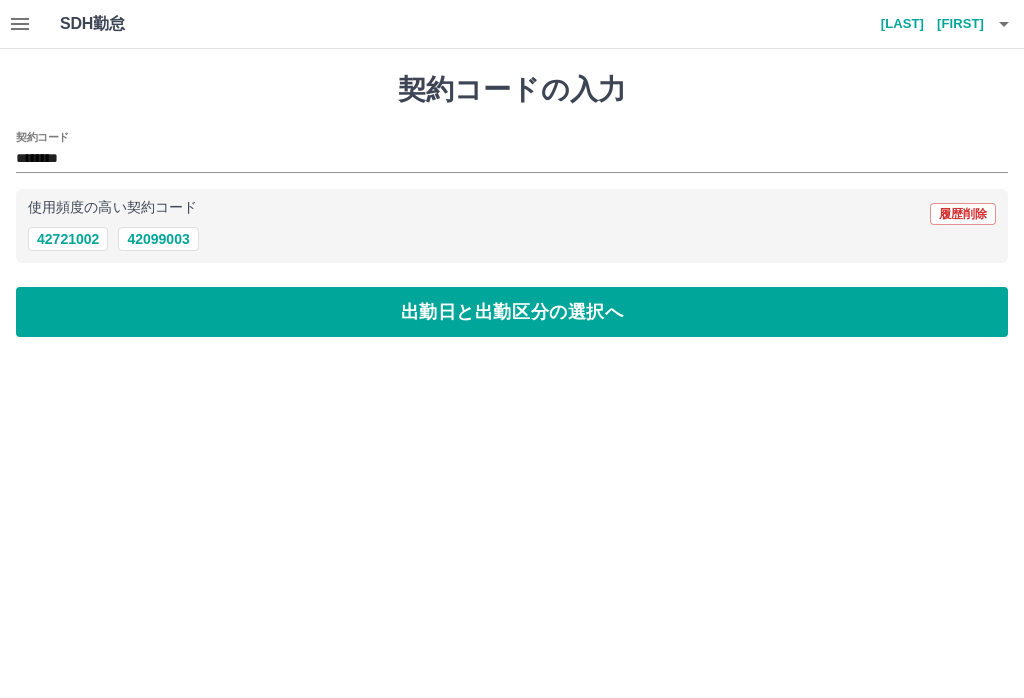 click on "出勤日と出勤区分の選択へ" at bounding box center [512, 312] 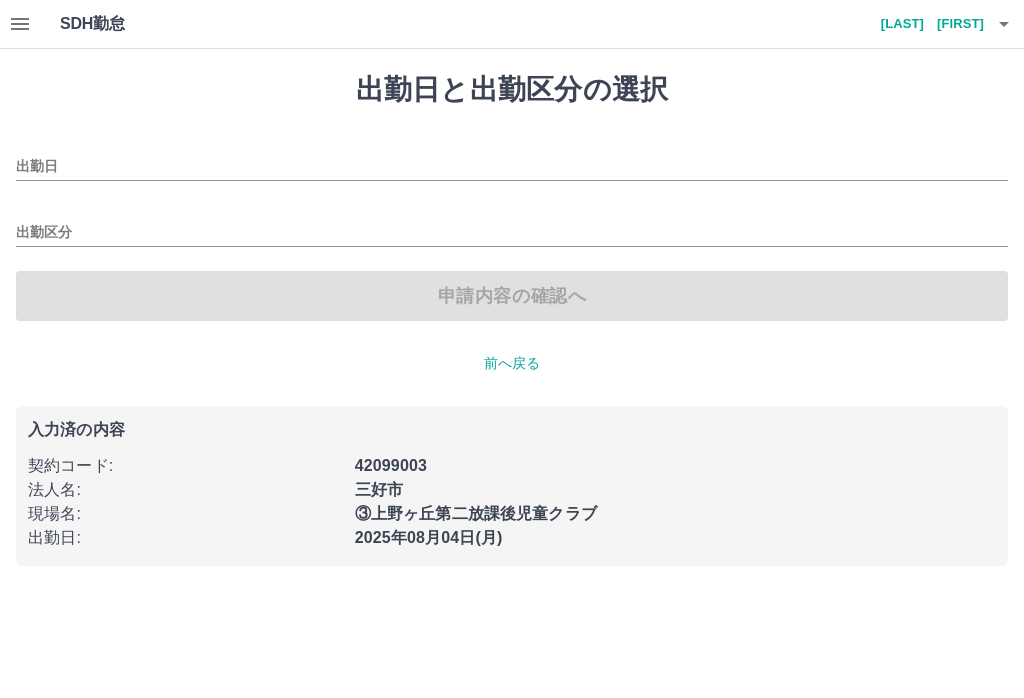 type on "**********" 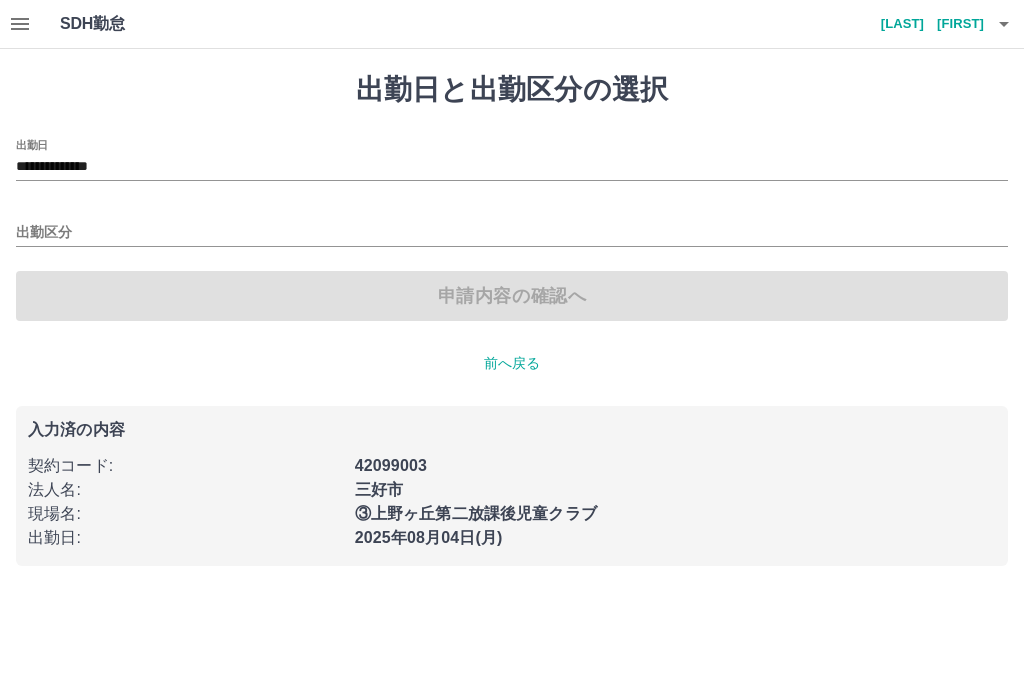 click on "2025年08月04日(月)" at bounding box center (669, 532) 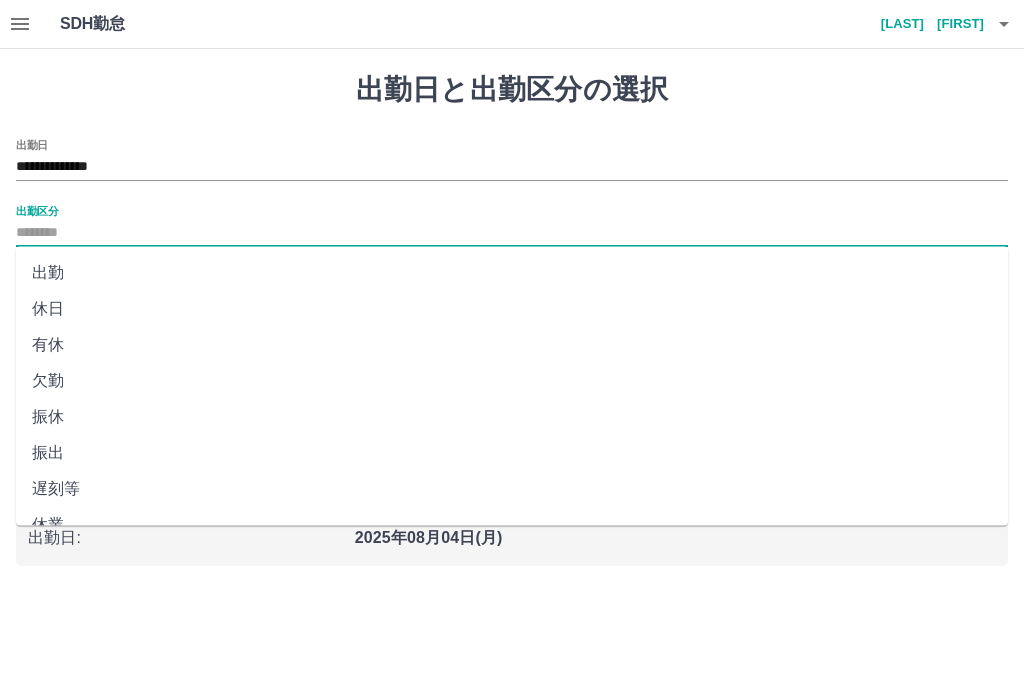 click on "出勤" at bounding box center [512, 273] 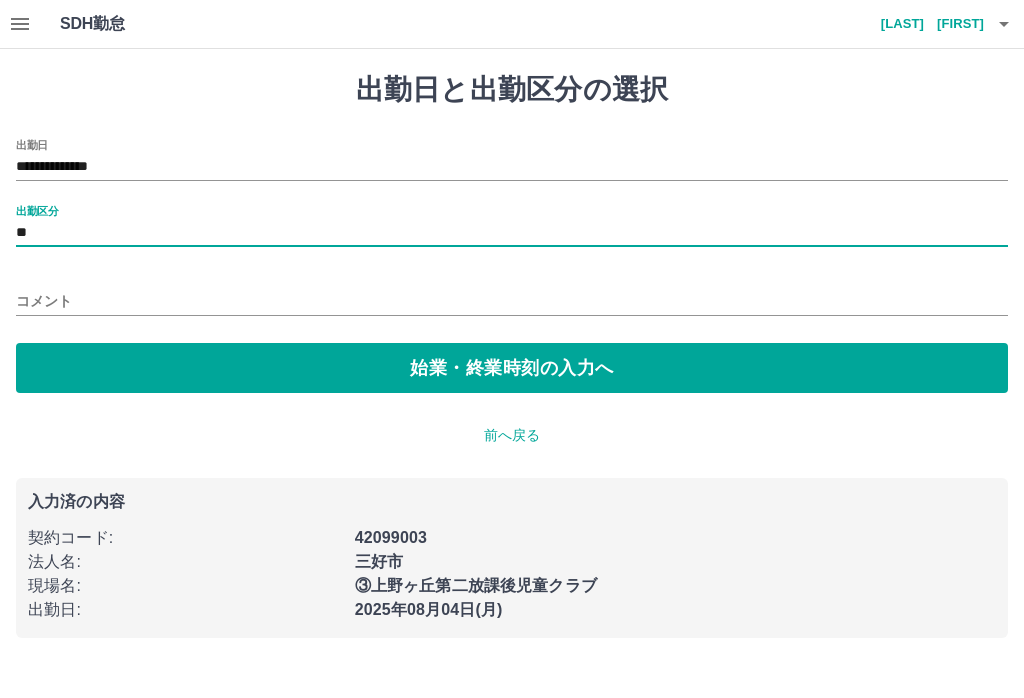 click on "2025年08月04日(月)" at bounding box center (669, 604) 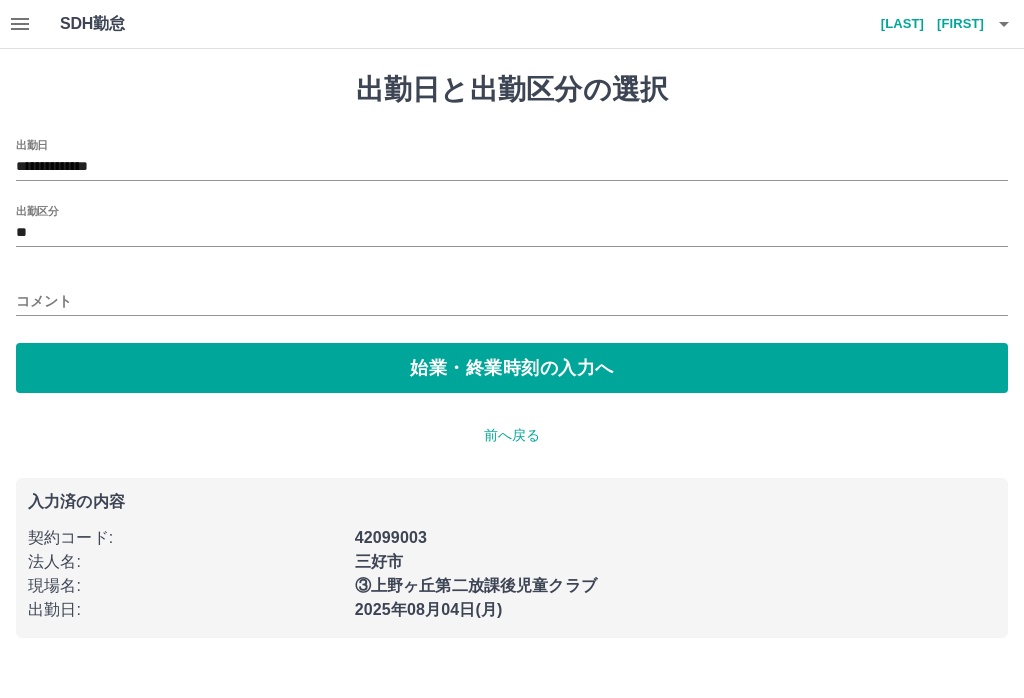 click on "入力済の内容 契約コード : 42099003 法人名 : 三好市 現場名 : ③上野ヶ丘第二放課後児童クラブ 出勤日 : 2025年08月04日(月)" at bounding box center [512, 558] 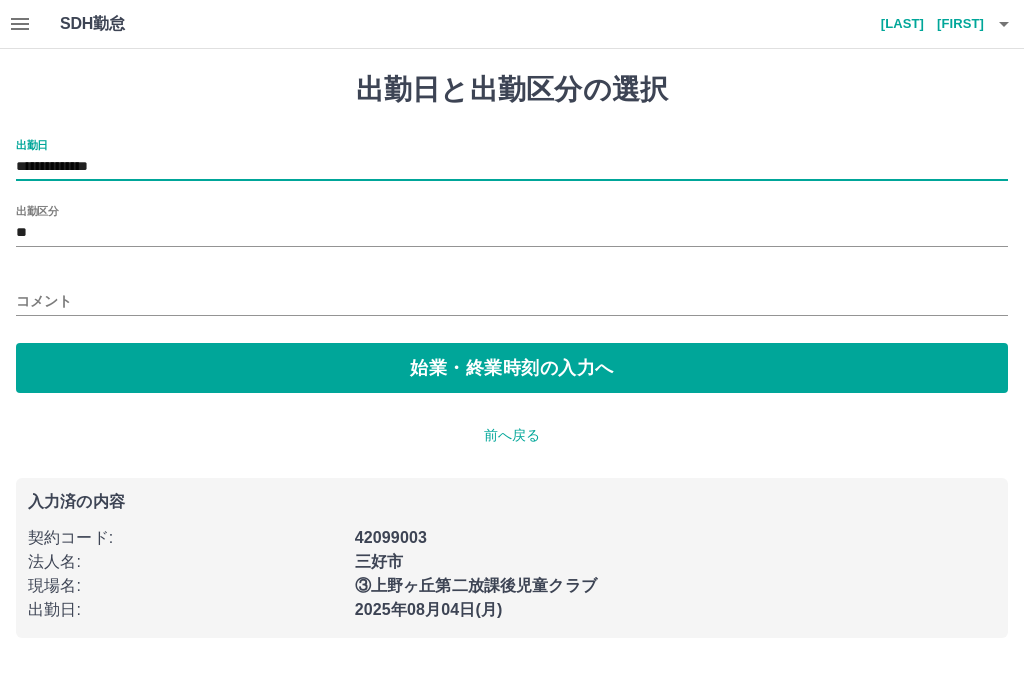 click on "**********" at bounding box center [512, 167] 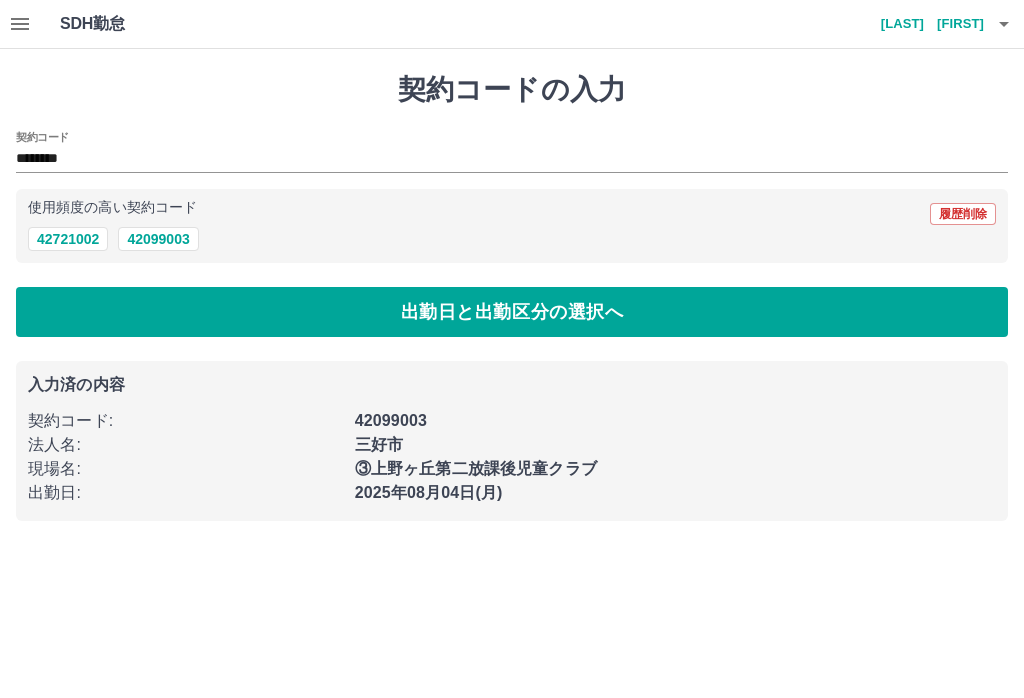 click on "入力済の内容 契約コード : 42099003 法人名 : 三好市 現場名 : ③上野ヶ丘第二放課後児童クラブ 出勤日 : 2025年08月04日(月)" at bounding box center [512, 441] 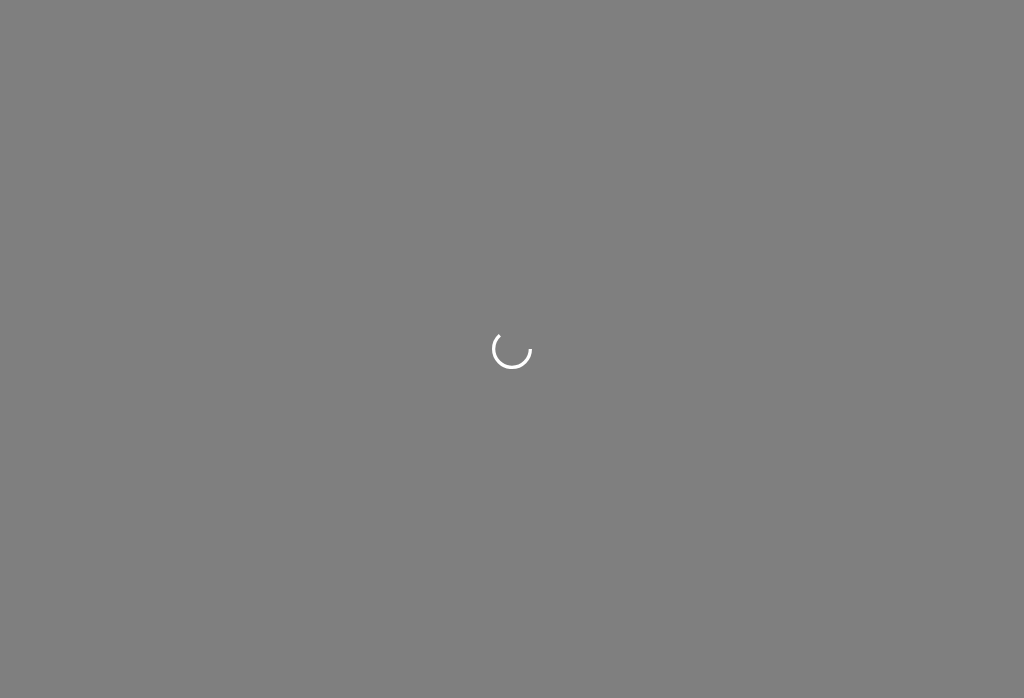 scroll, scrollTop: 0, scrollLeft: 0, axis: both 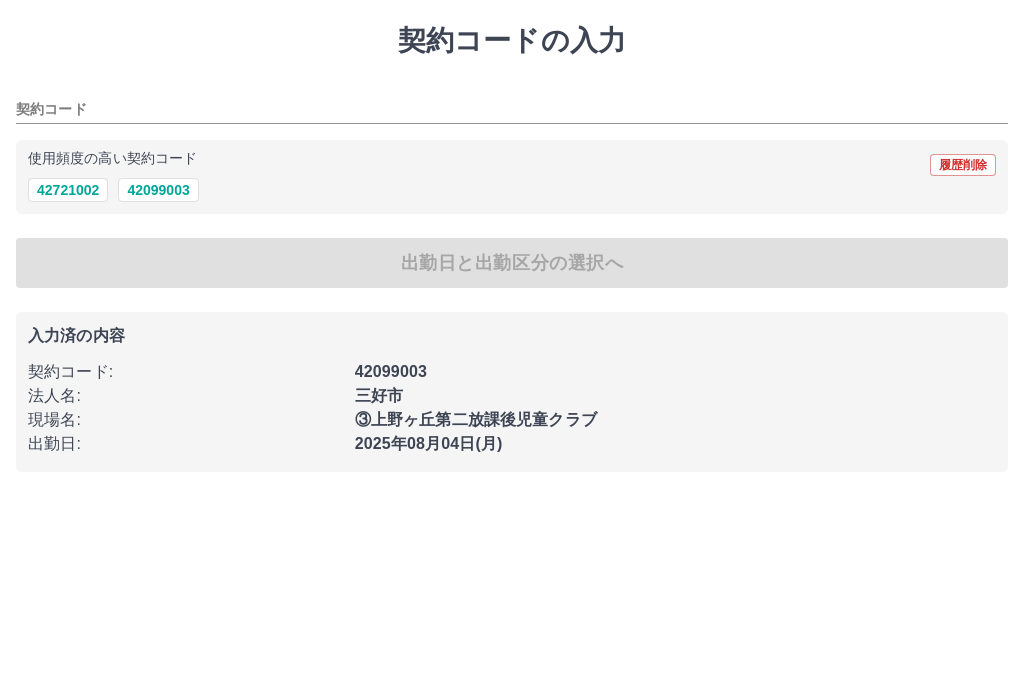 type on "********" 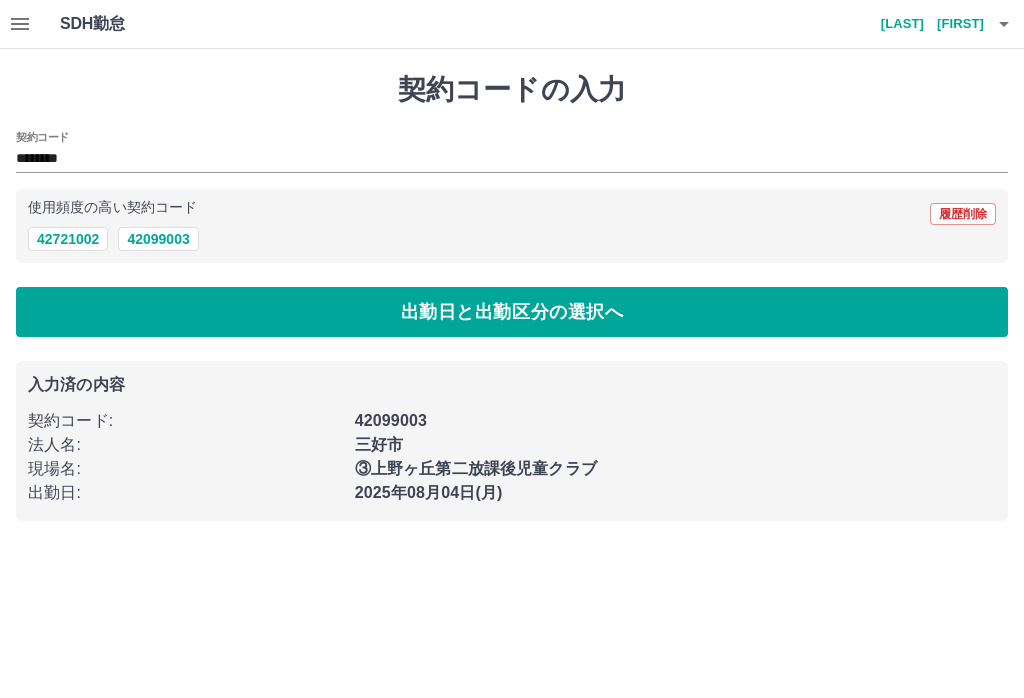 click on "契約コードの入力 契約コード ******** 使用頻度の高い契約コード 履歴削除 42721002 42099003 出勤日と出勤区分の選択へ 入力済の内容 契約コード : 42099003 法人名 : [CITY] 現場名 : ③上野ヶ丘第二放課後児童クラブ 出勤日 : [DATE]([DAY])" at bounding box center [512, 297] 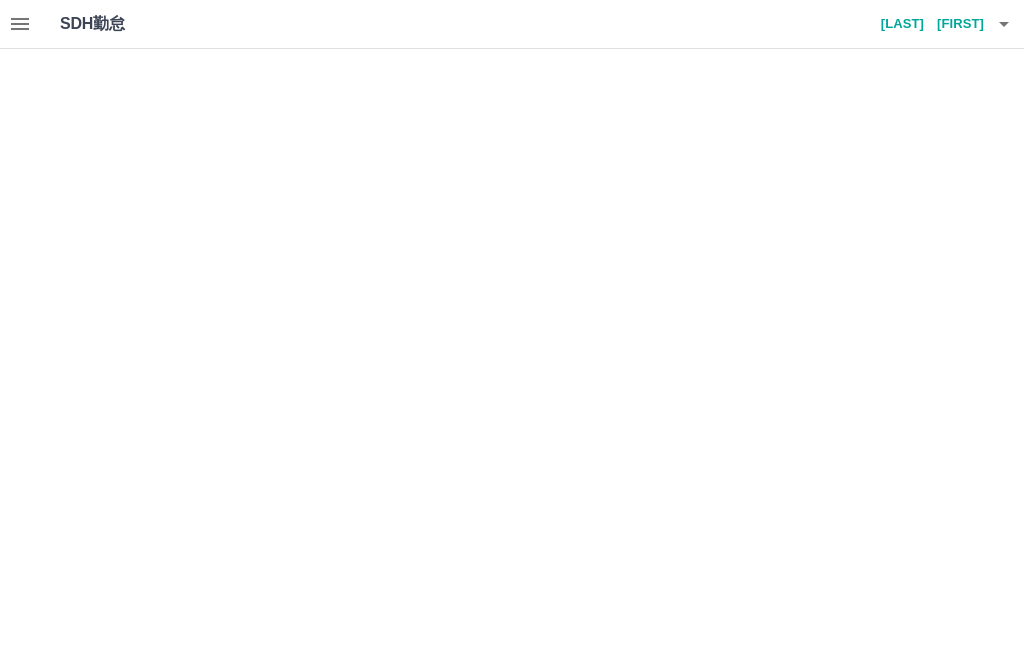 scroll, scrollTop: 0, scrollLeft: 0, axis: both 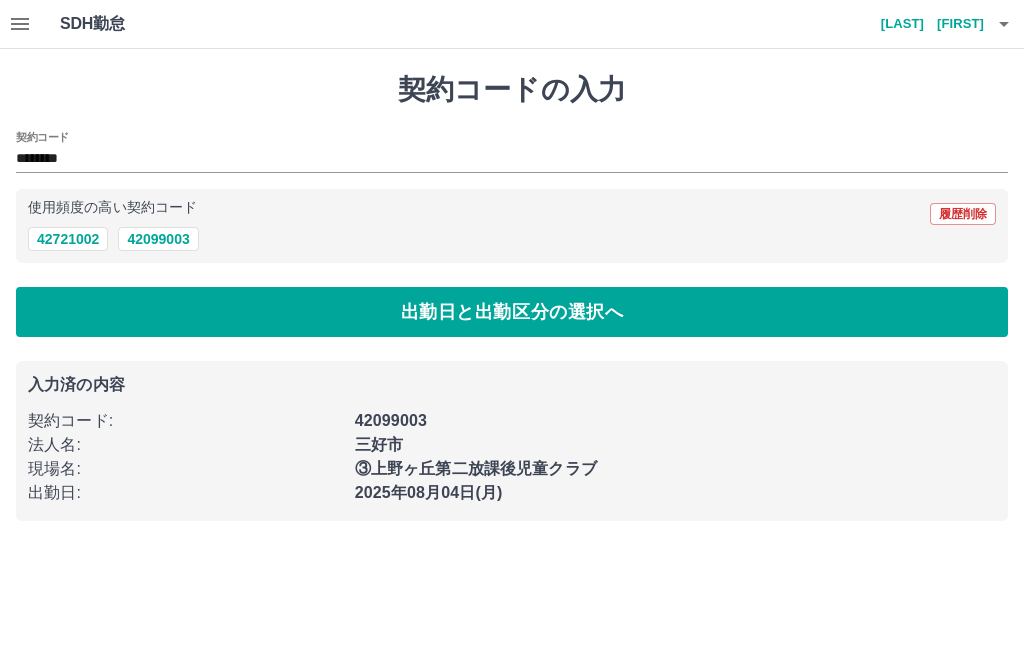 click on "出勤日と出勤区分の選択へ" at bounding box center [512, 312] 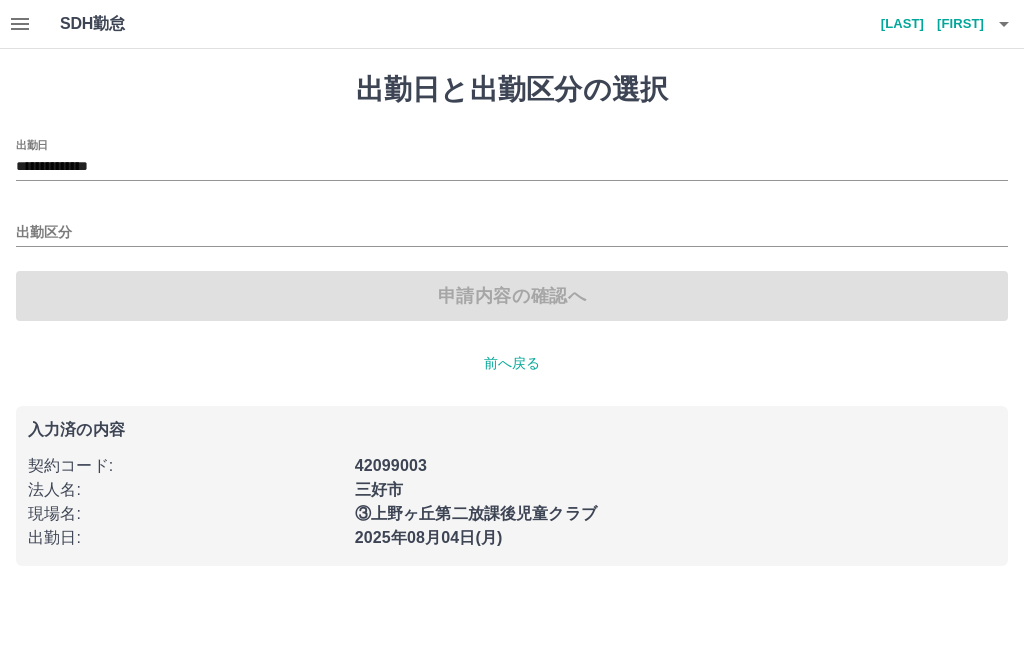 click on "**********" at bounding box center [512, 167] 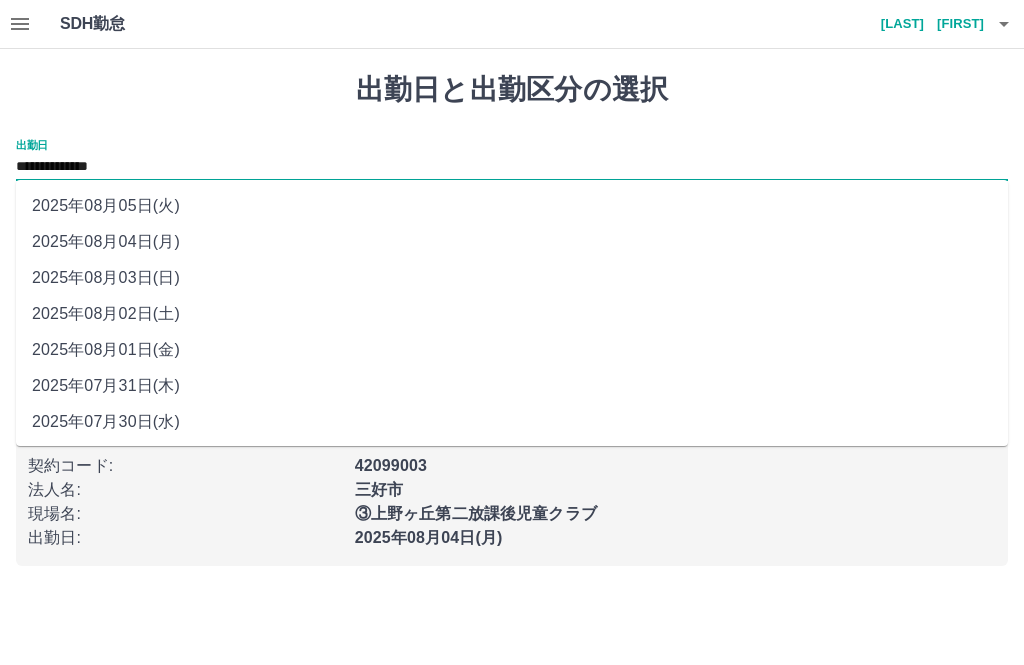 click on "2025年08月01日(金)" at bounding box center (512, 350) 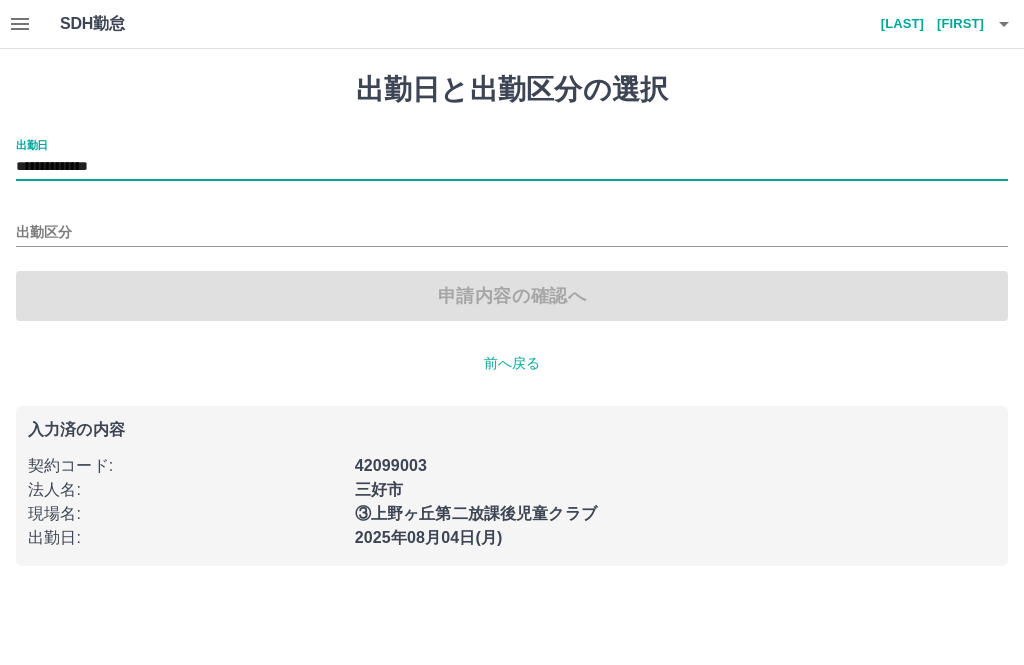 click on "**********" at bounding box center (512, 319) 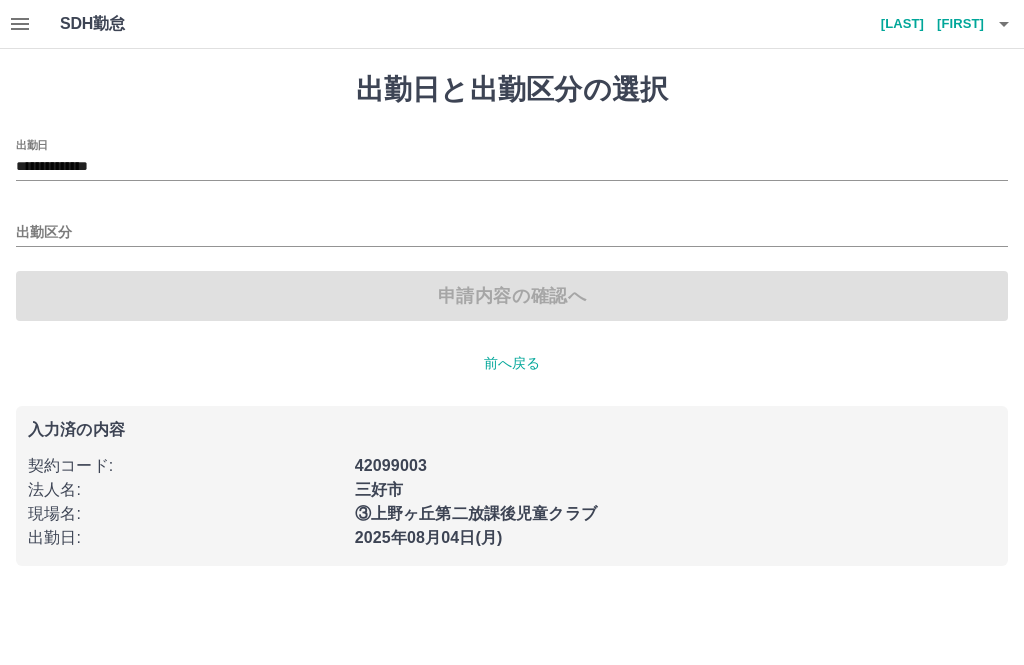 click on "出勤区分" at bounding box center [512, 233] 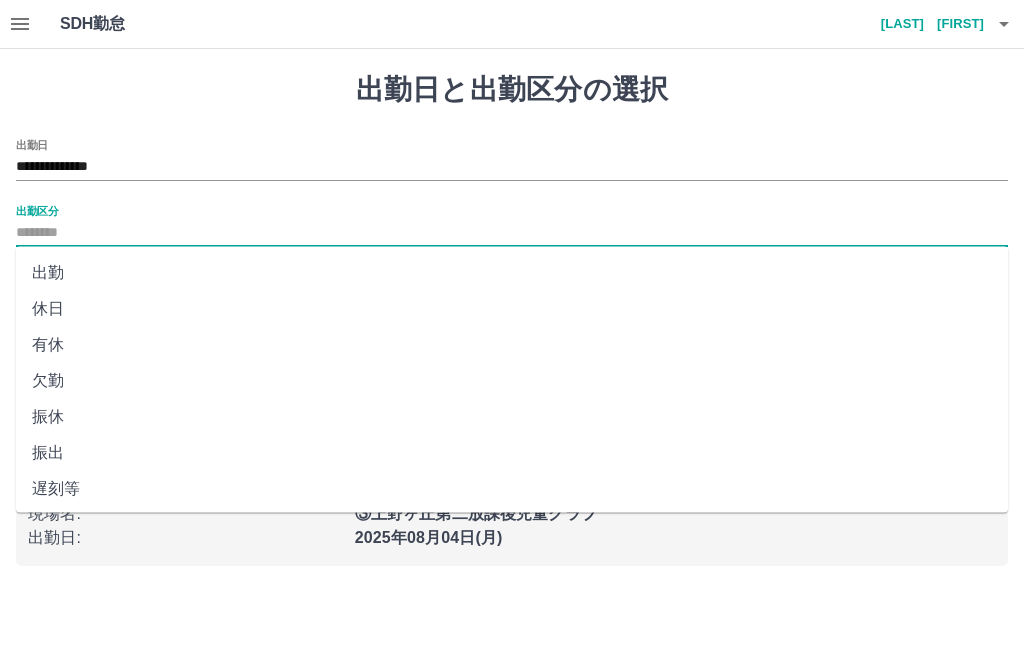 click on "出勤" at bounding box center (512, 273) 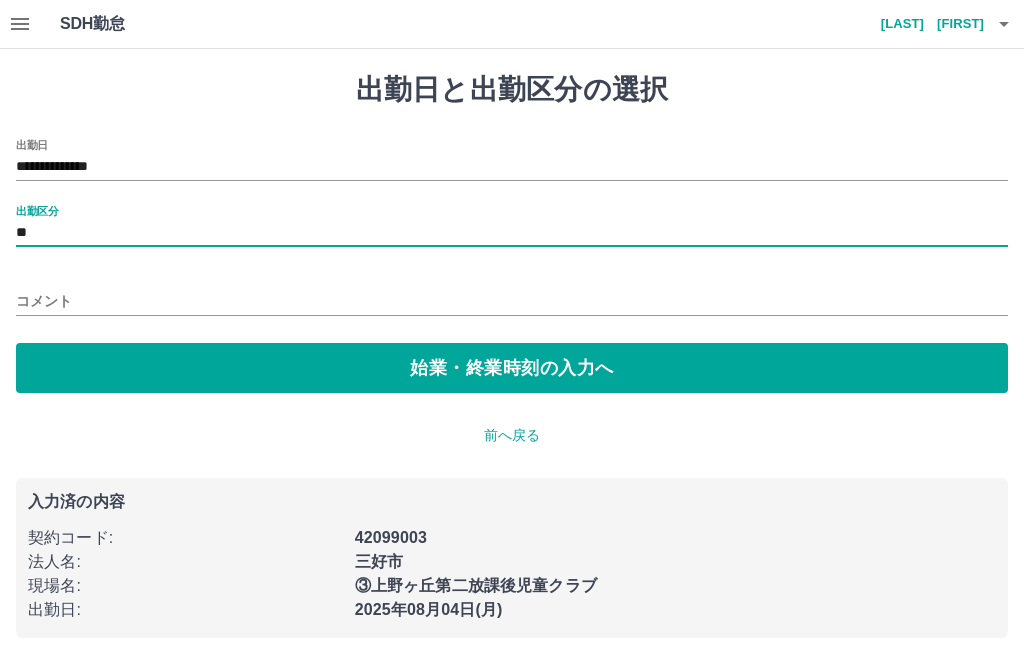 click on "始業・終業時刻の入力へ" at bounding box center (512, 368) 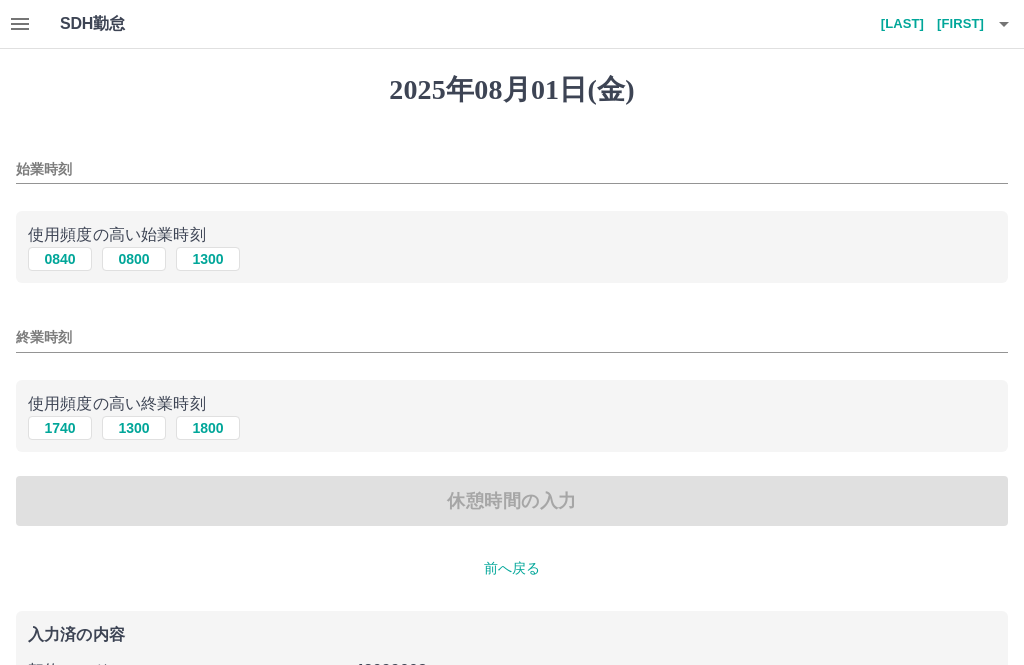 click on "1300" at bounding box center (208, 259) 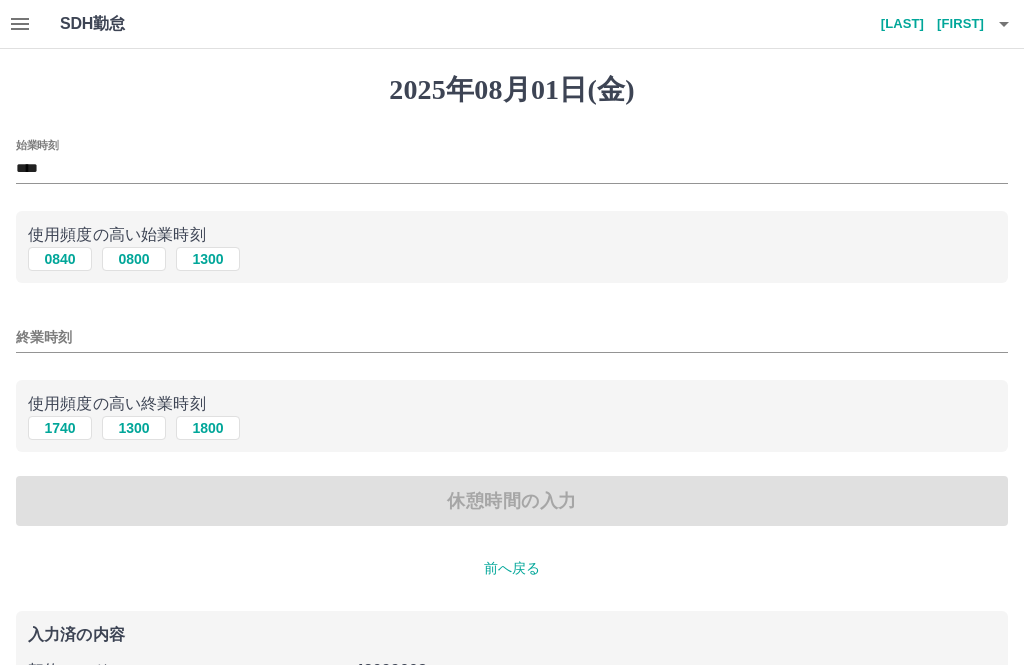 click on "****" at bounding box center (512, 169) 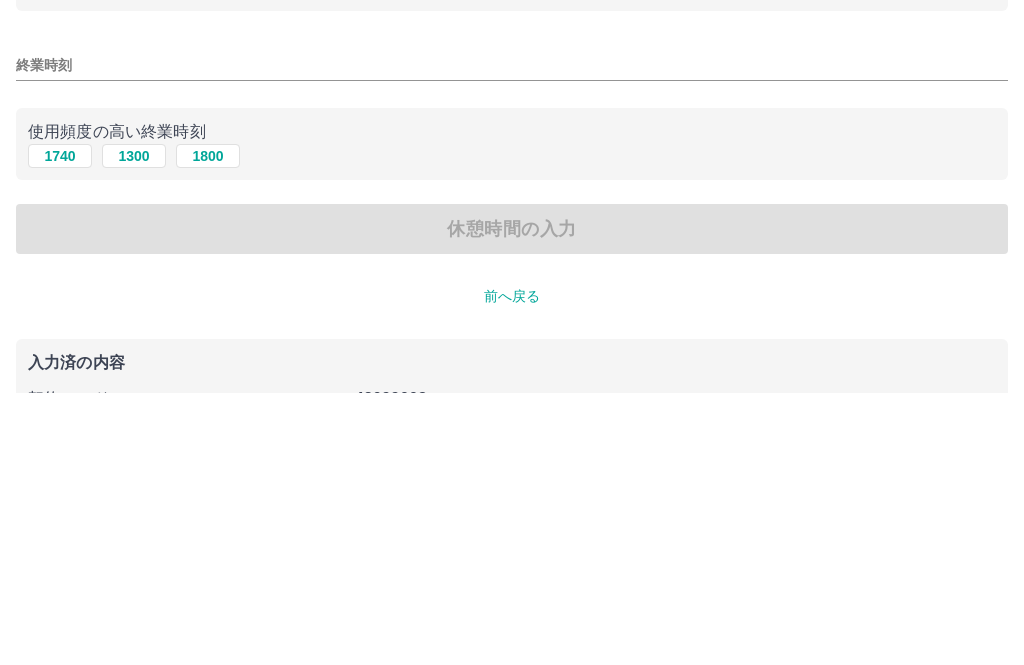 type on "****" 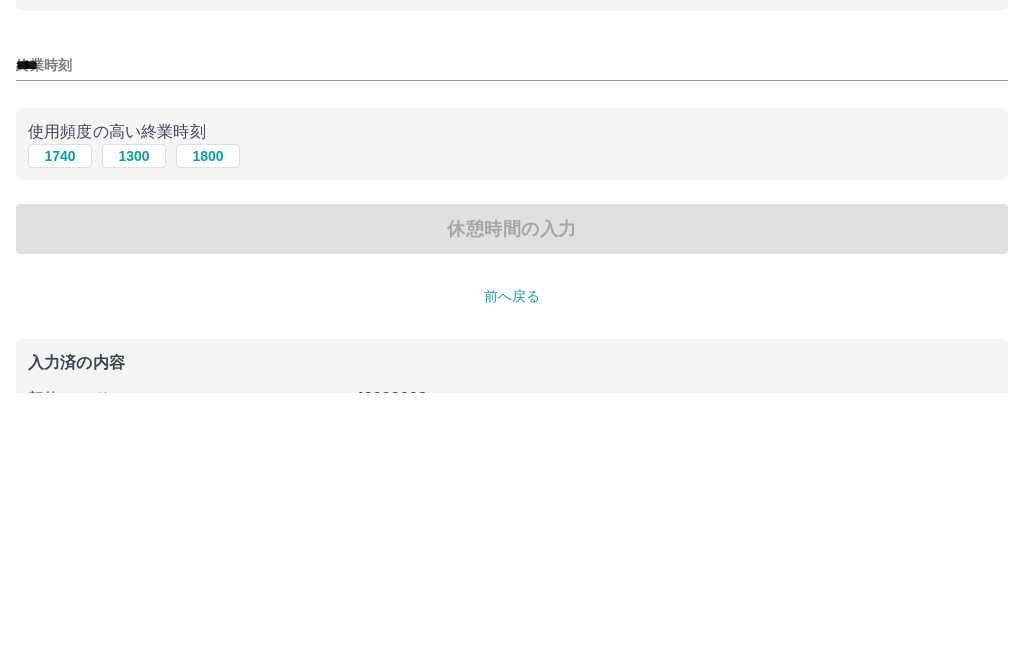 scroll, scrollTop: 92, scrollLeft: 0, axis: vertical 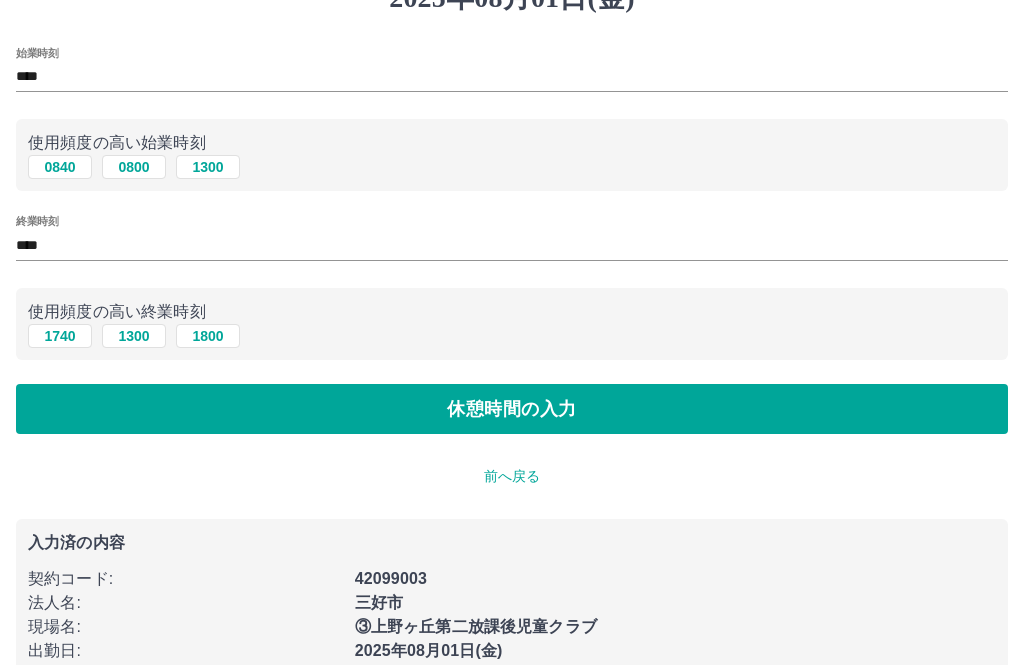 click on "休憩時間の入力" at bounding box center (512, 409) 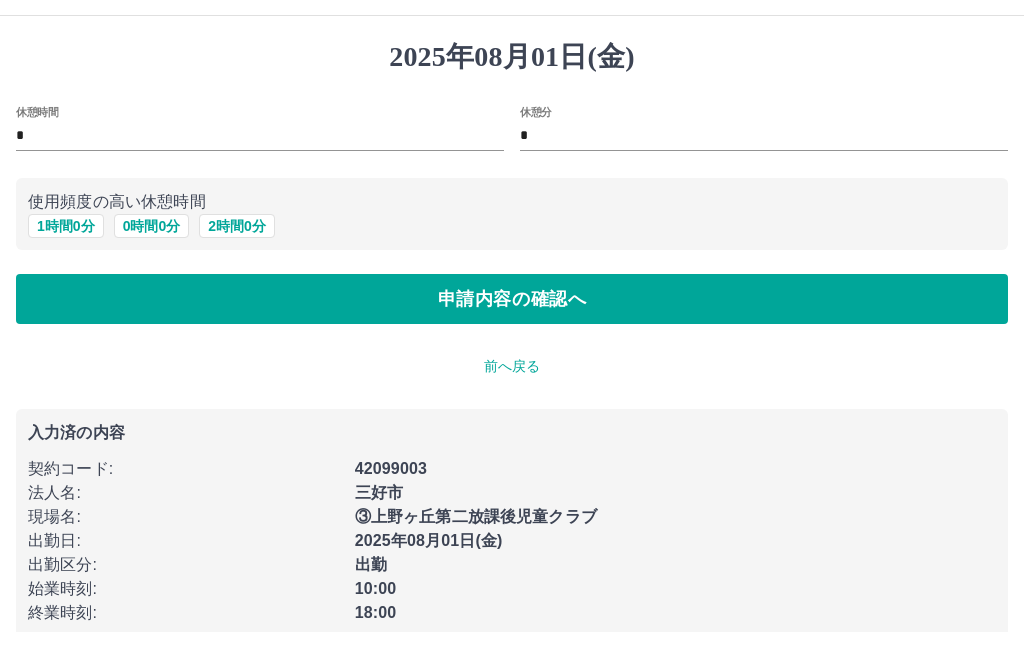 scroll, scrollTop: 34, scrollLeft: 0, axis: vertical 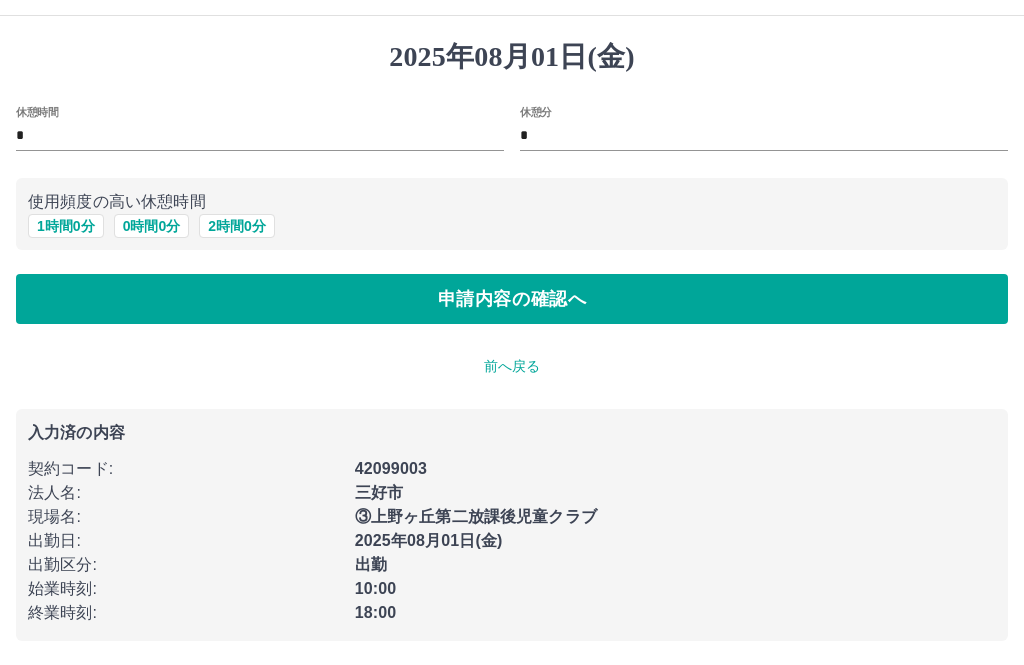 click on "1 時間 0 分" at bounding box center (66, 226) 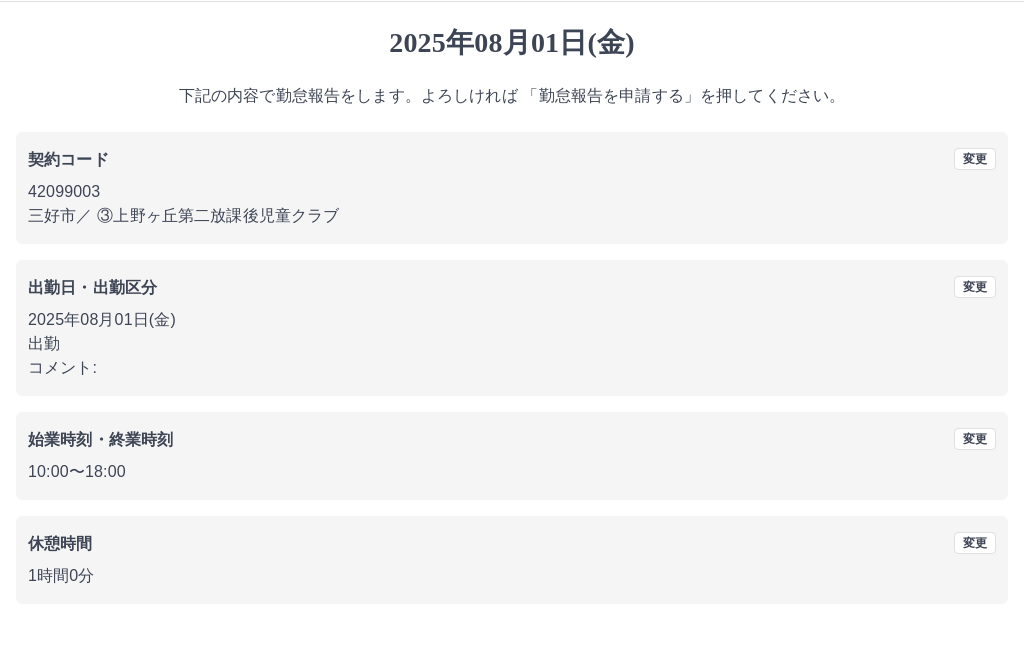 scroll, scrollTop: 19, scrollLeft: 0, axis: vertical 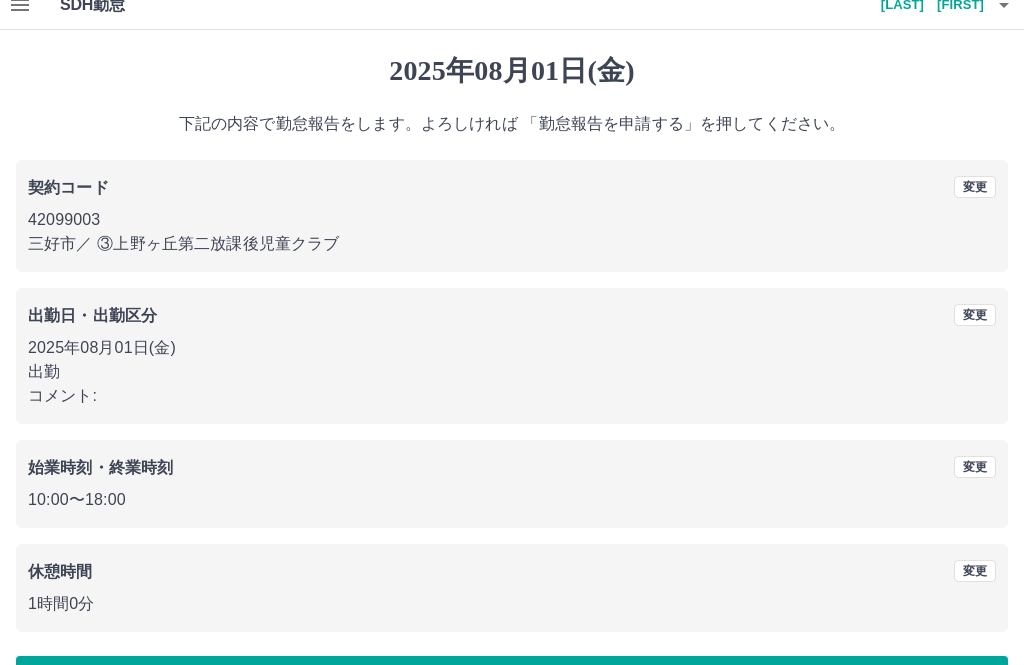 click on "勤怠報告を申請する" at bounding box center [512, 681] 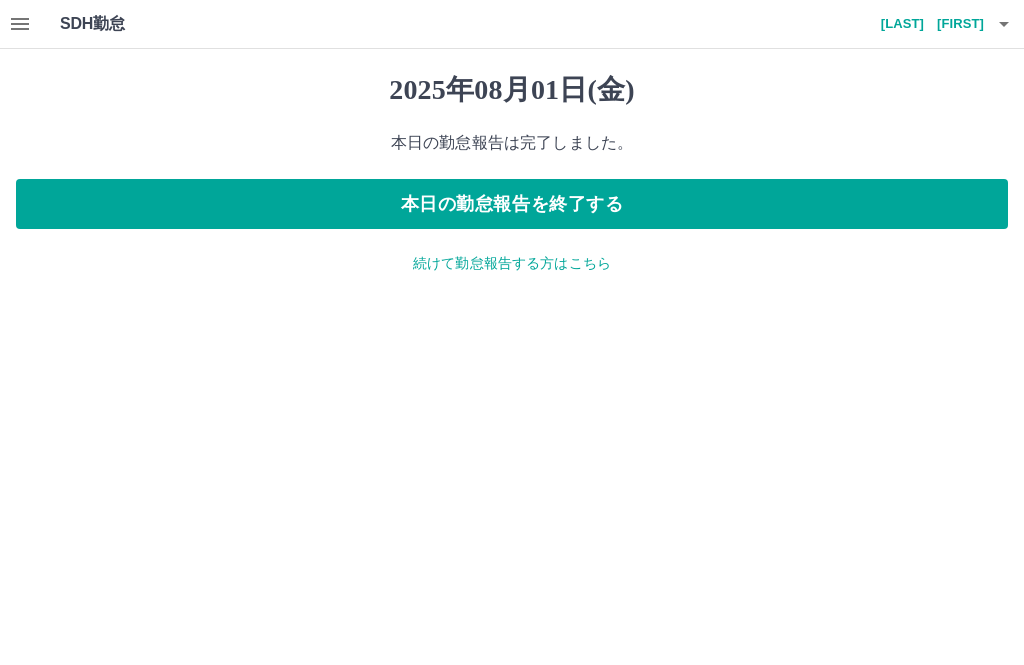 scroll, scrollTop: 0, scrollLeft: 0, axis: both 